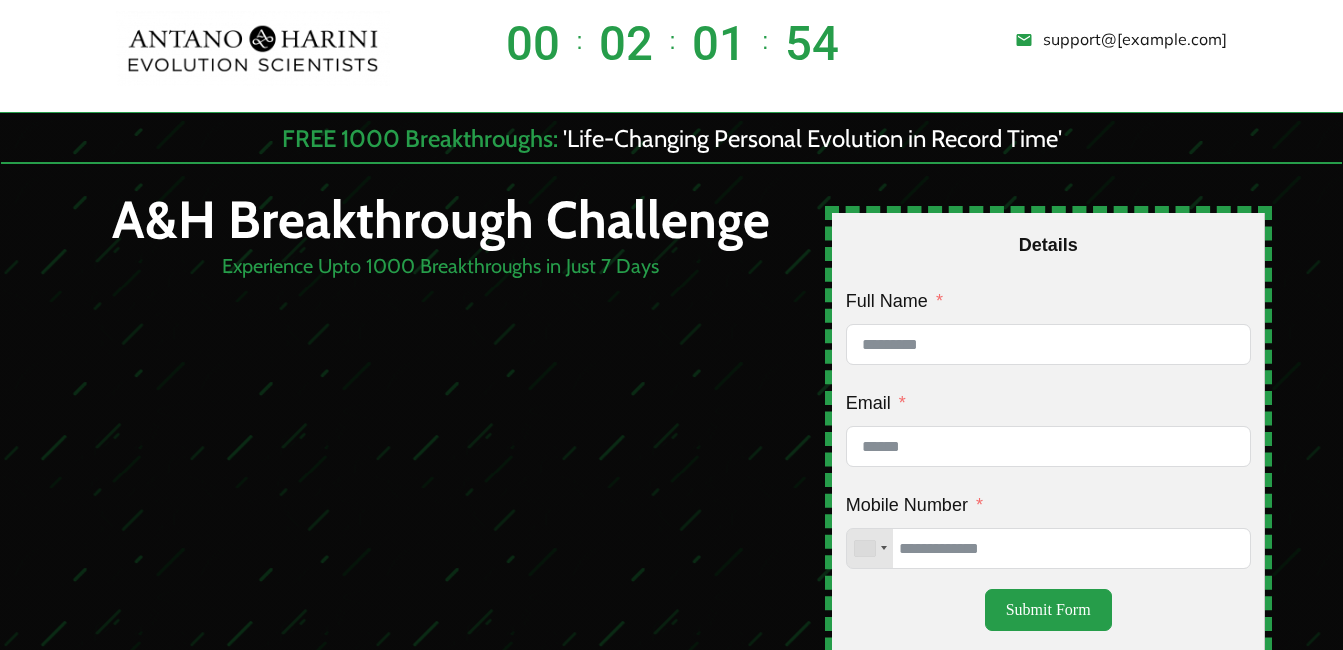 scroll, scrollTop: 0, scrollLeft: 0, axis: both 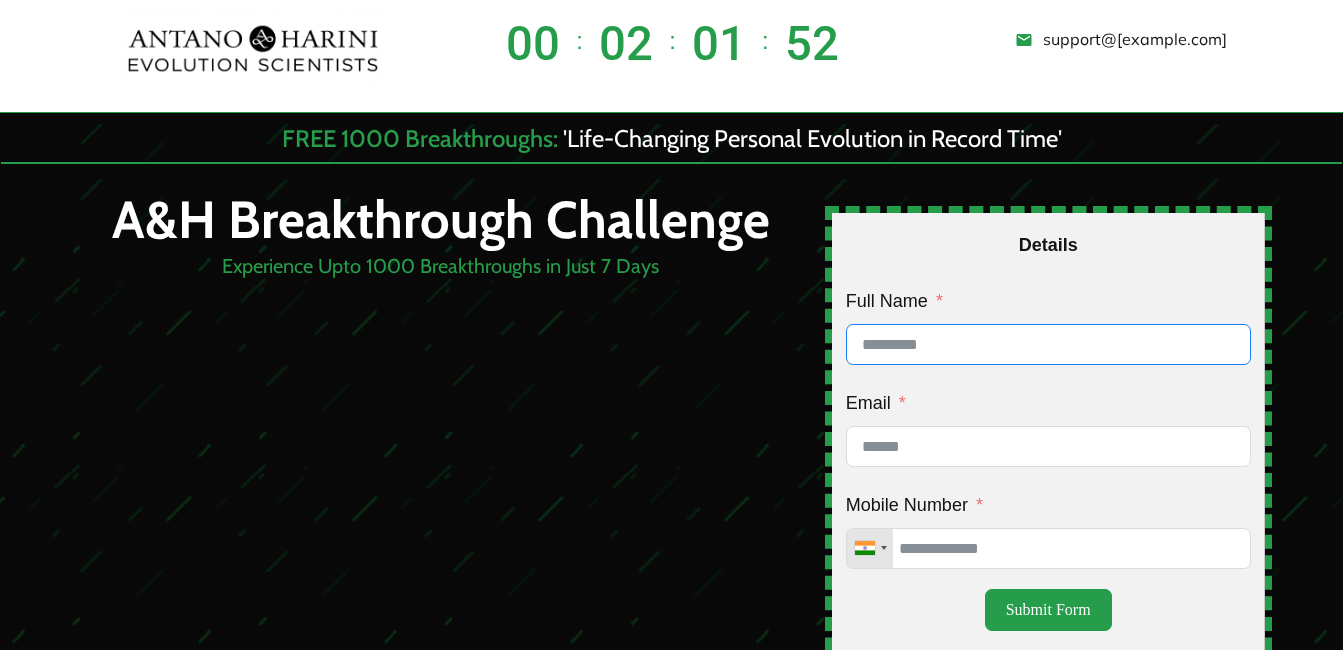 click on "Full Name" at bounding box center [1048, 344] 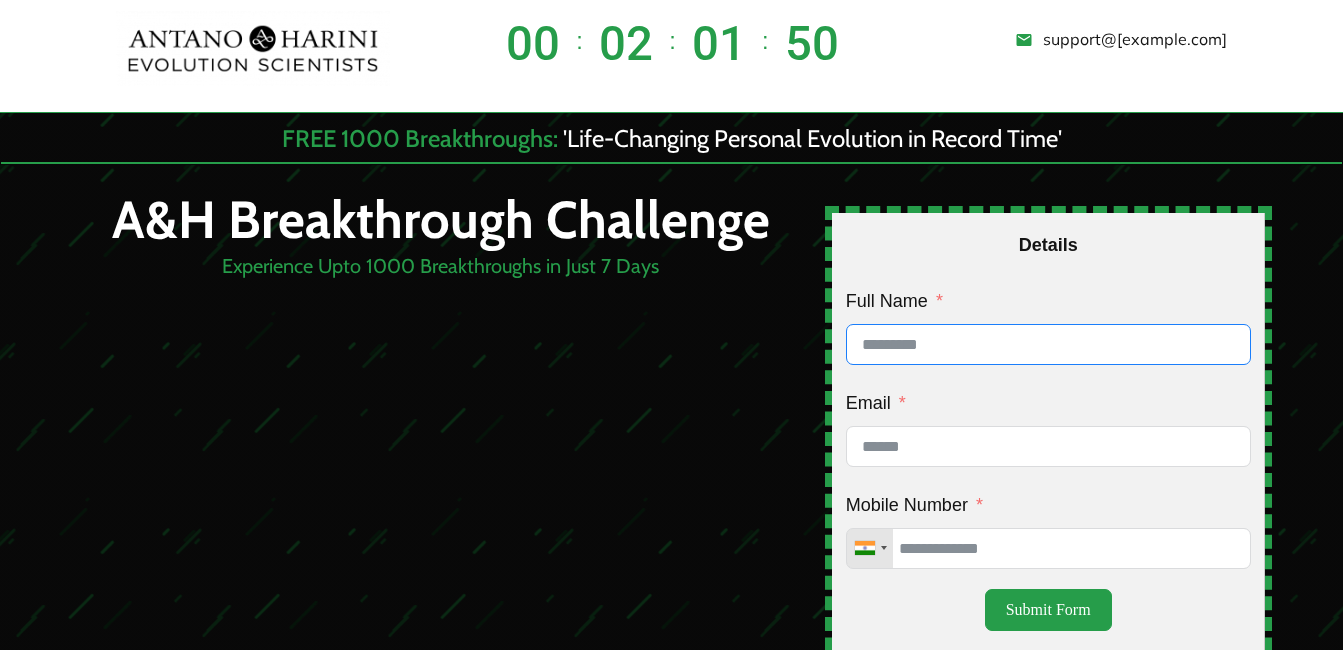 type on "**********" 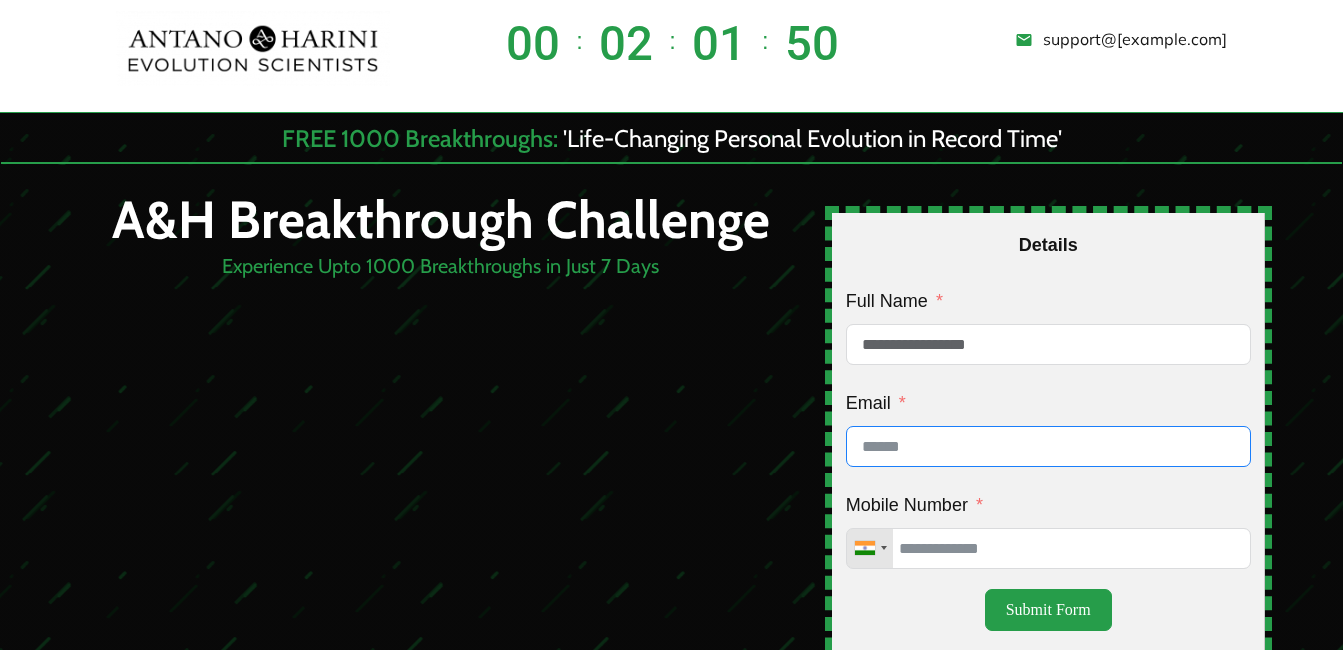 type on "**********" 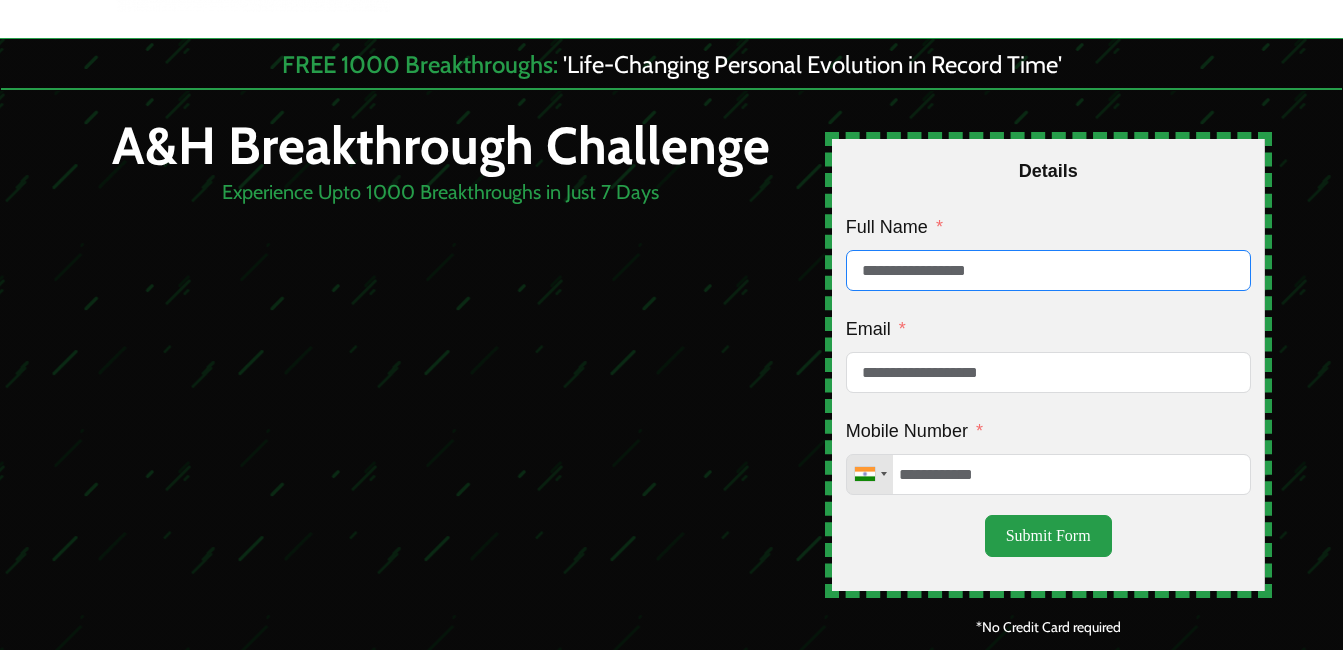 scroll, scrollTop: 100, scrollLeft: 0, axis: vertical 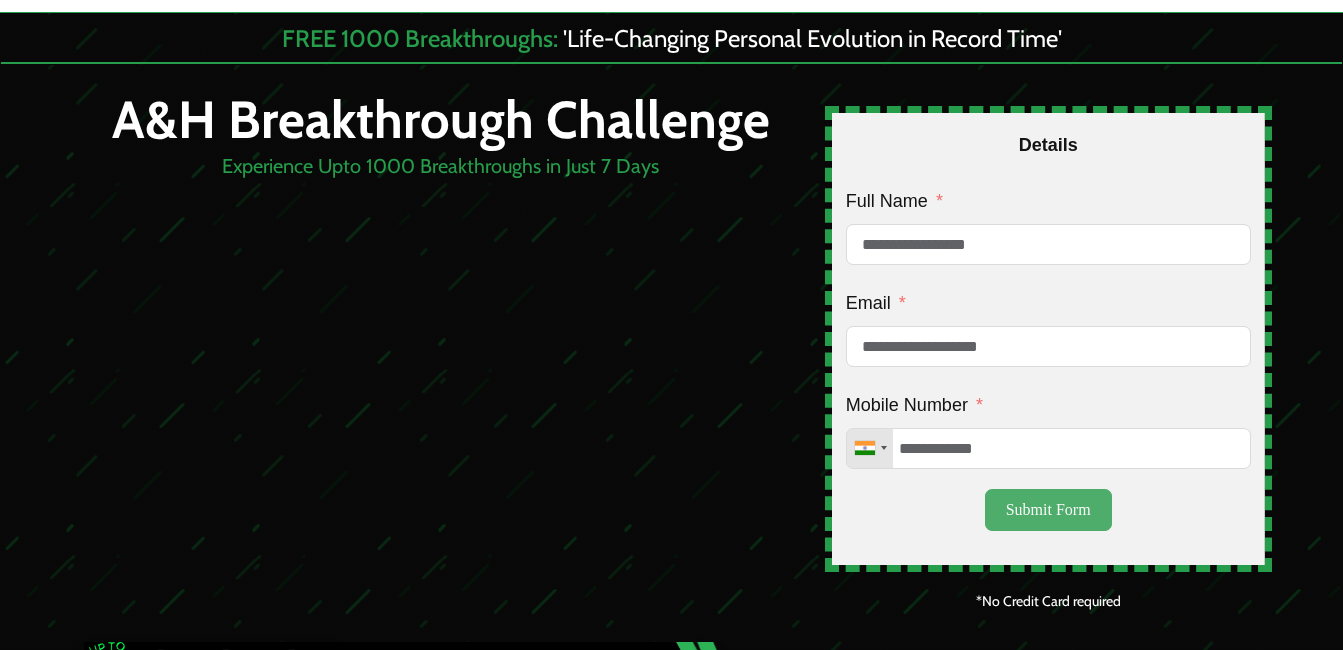 click on "Submit Form" at bounding box center (1048, 510) 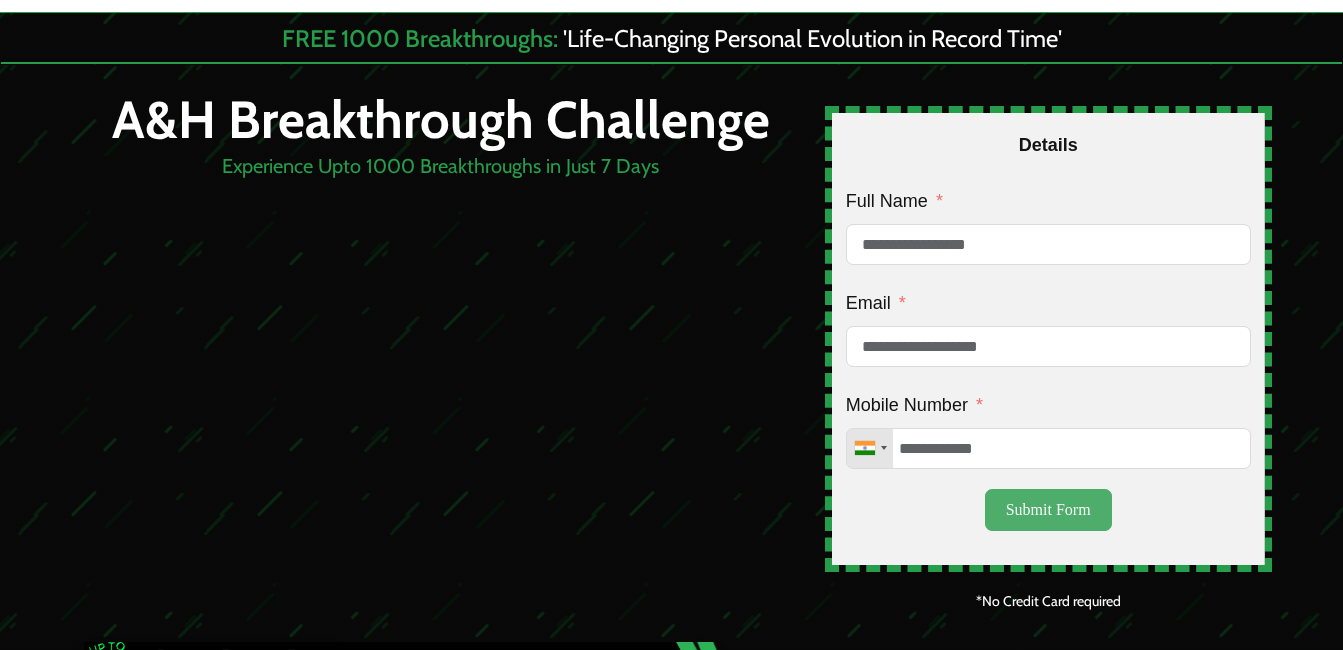 type on "**********" 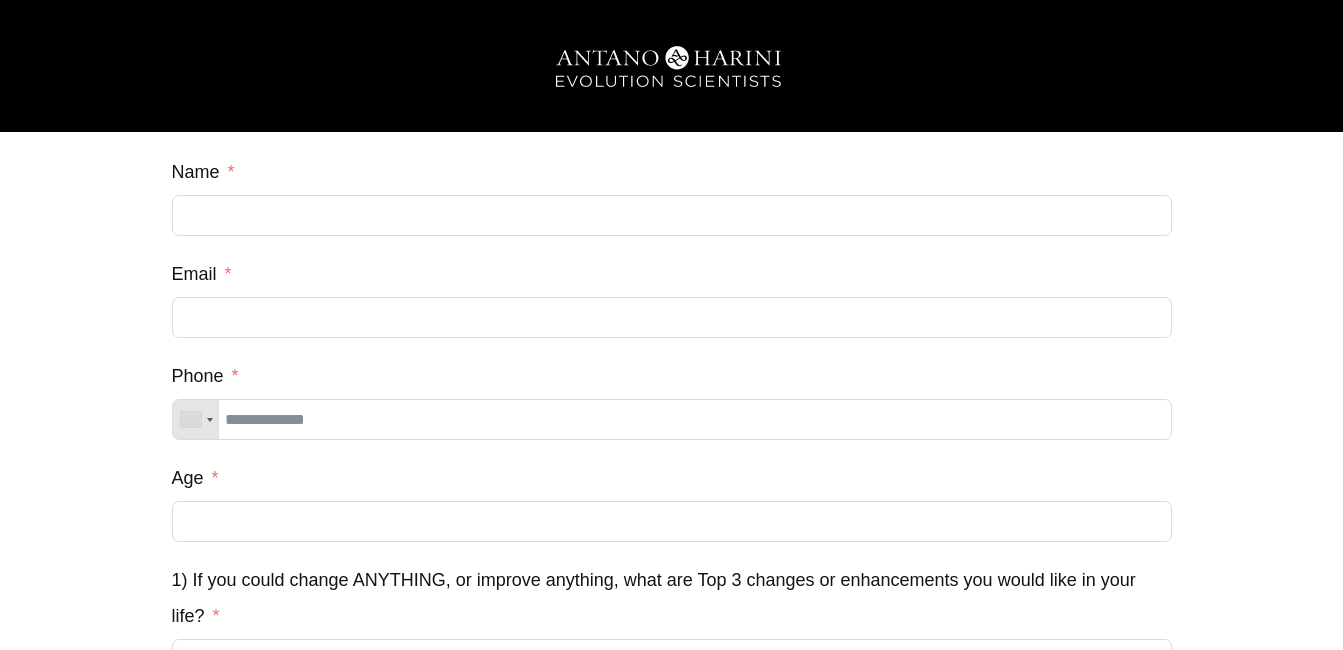 scroll, scrollTop: 0, scrollLeft: 0, axis: both 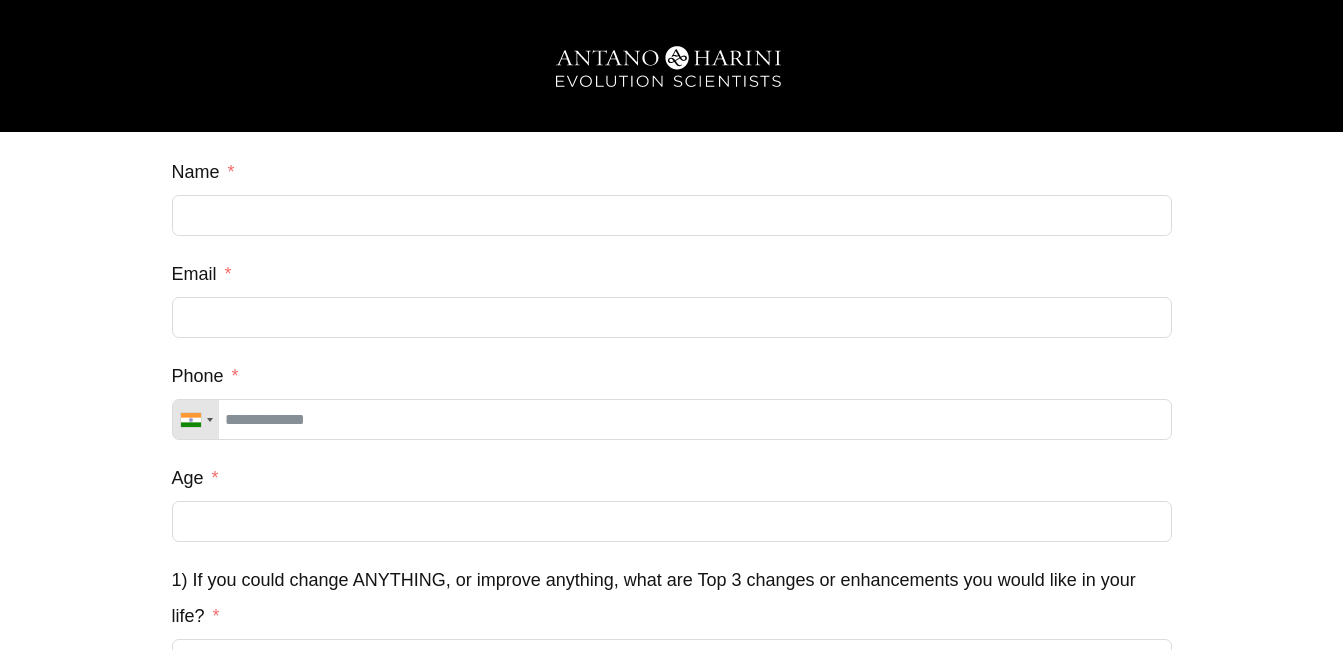 click on "Name" at bounding box center (672, 195) 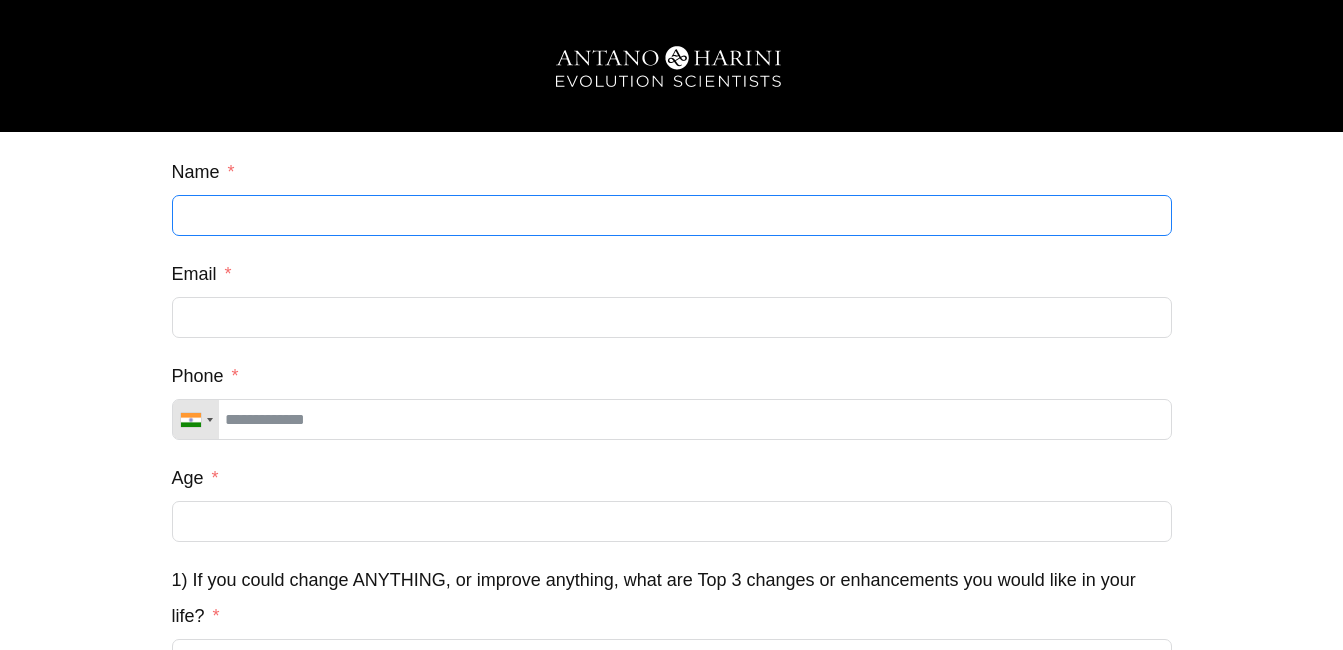 click on "Name" at bounding box center (672, 215) 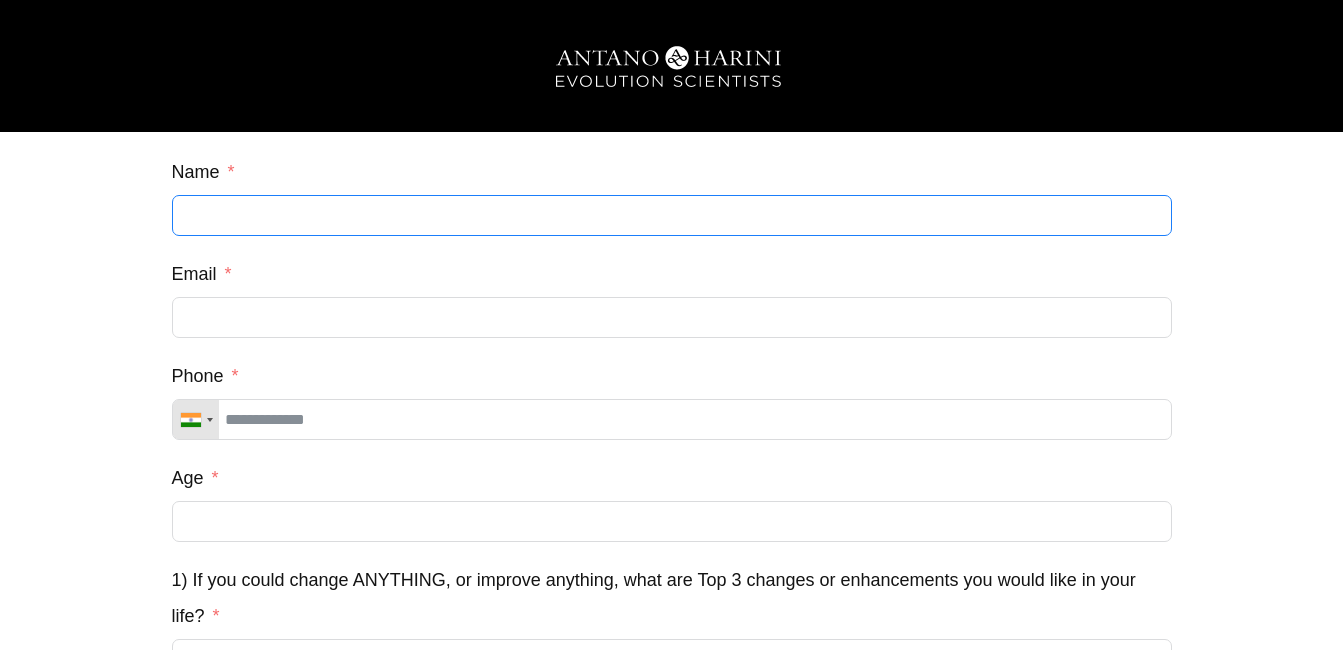 type on "**********" 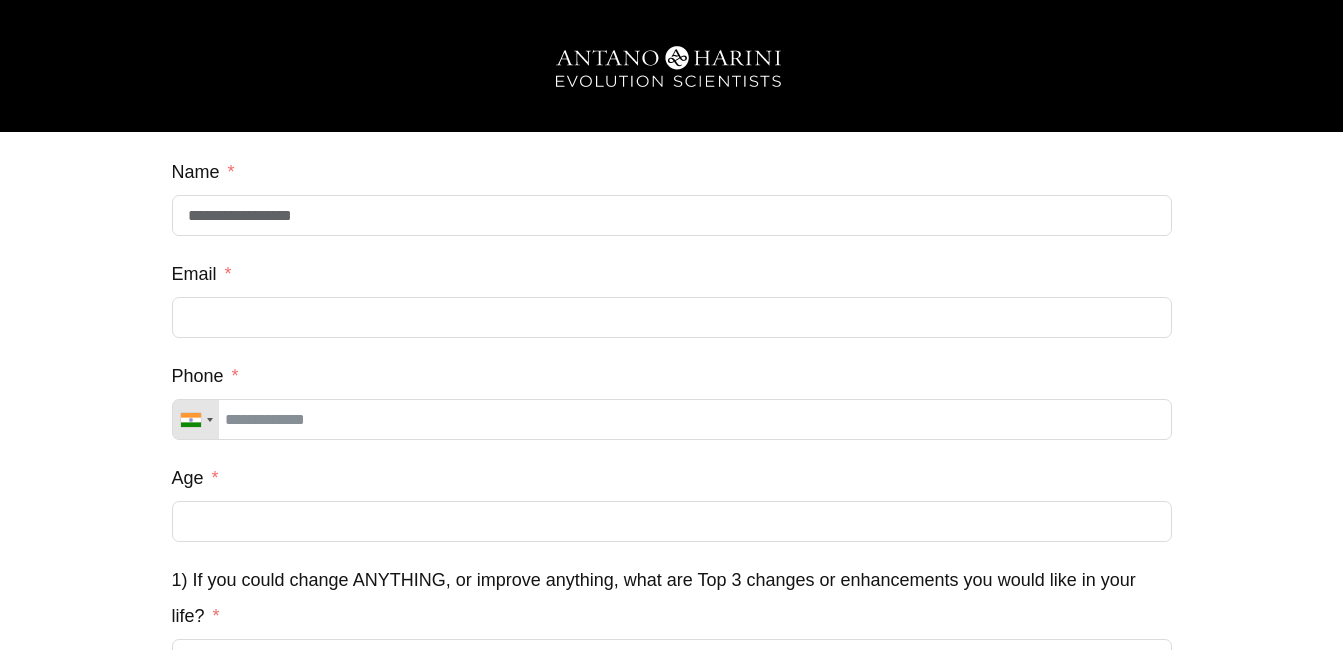 type on "**********" 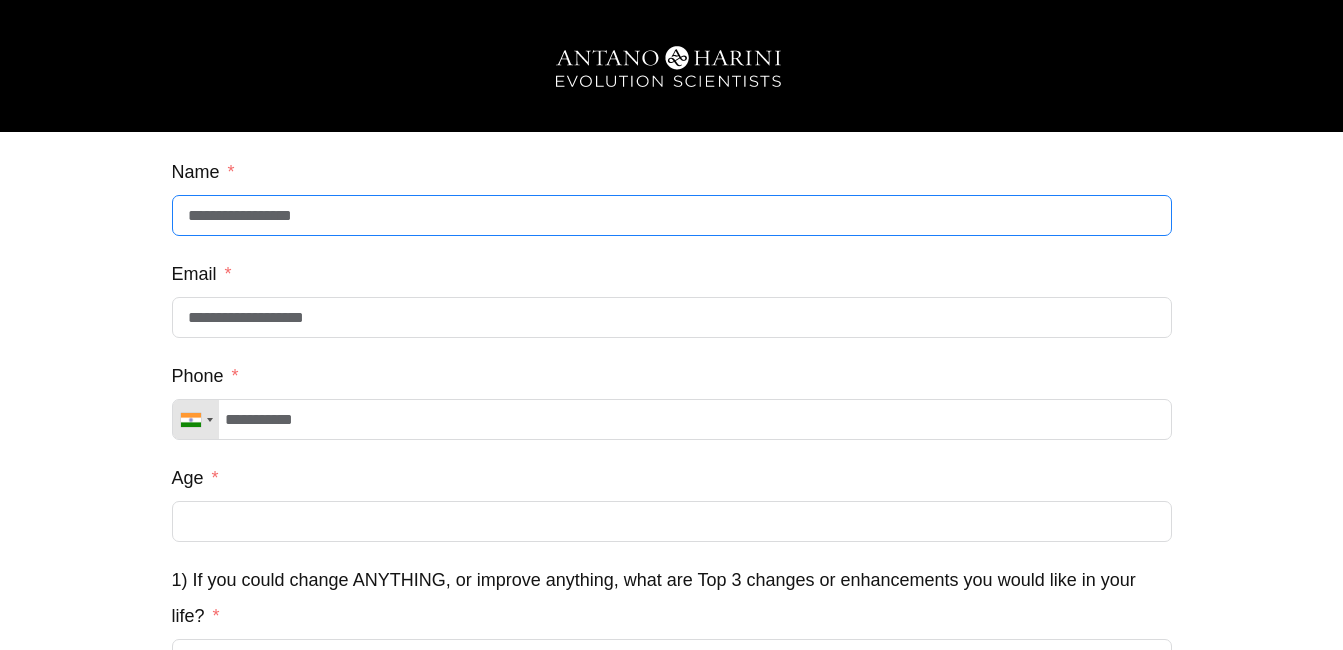 type on "**********" 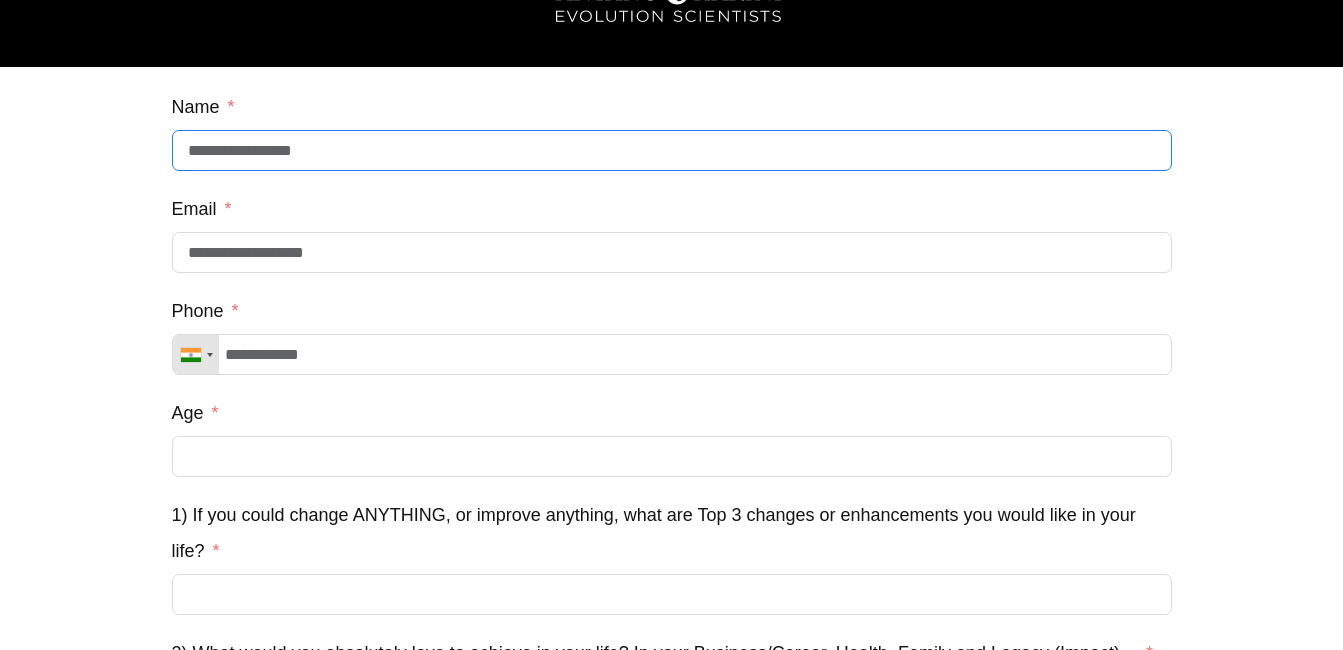 scroll, scrollTop: 100, scrollLeft: 0, axis: vertical 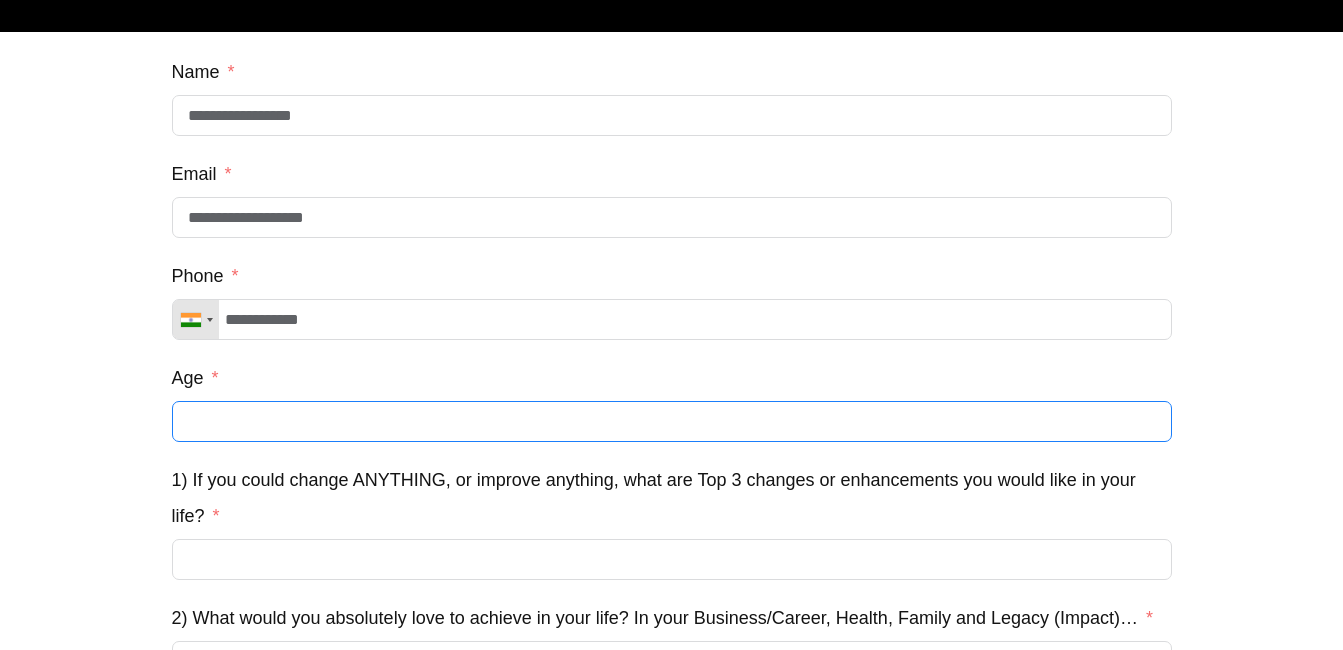 click on "Age" at bounding box center (672, 421) 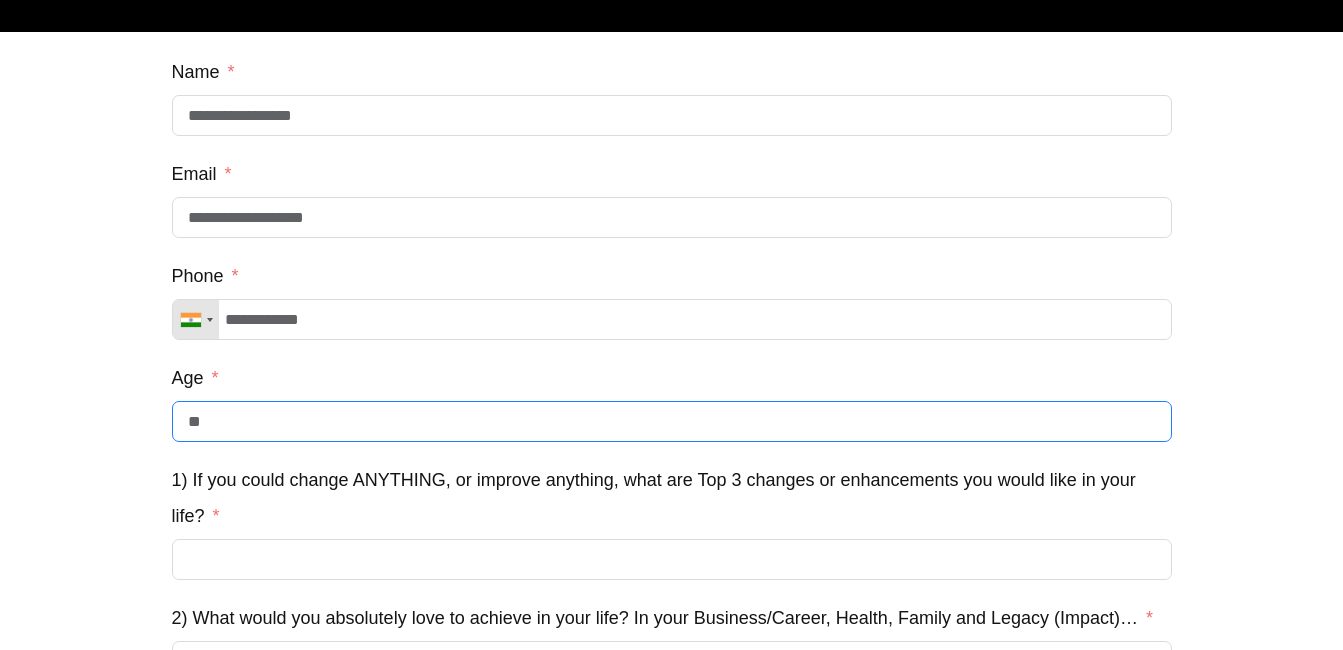 scroll, scrollTop: 668, scrollLeft: 0, axis: vertical 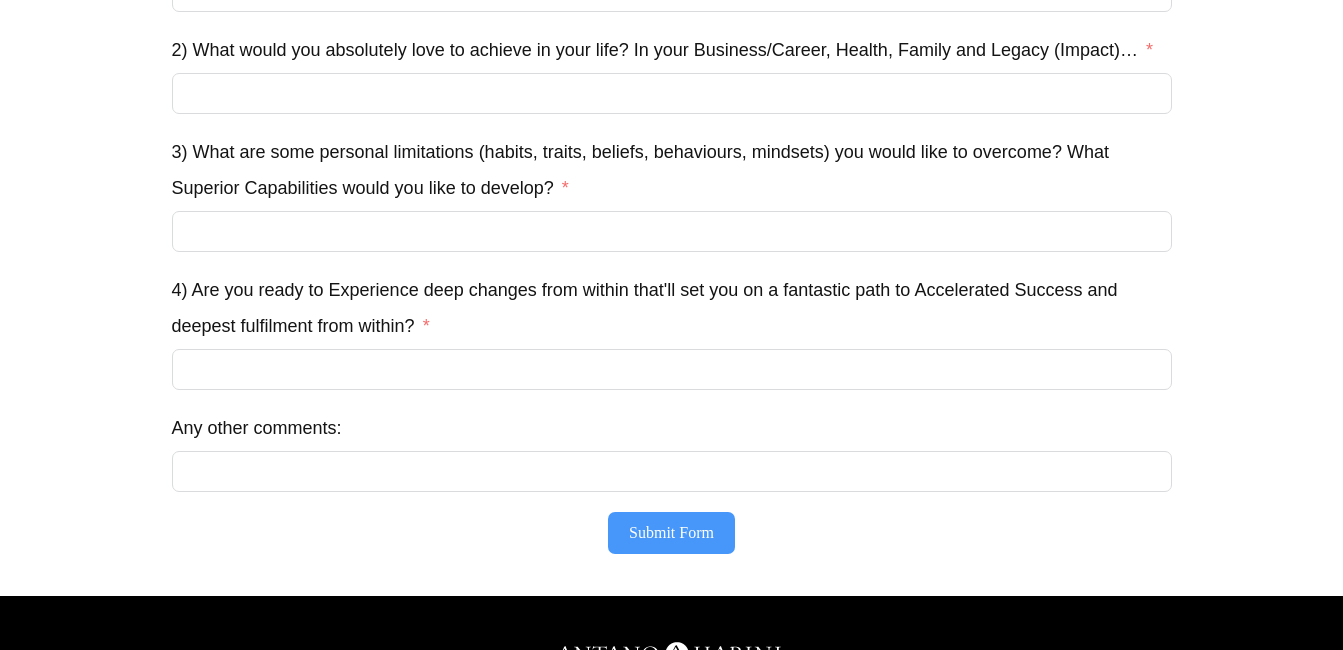 type on "**" 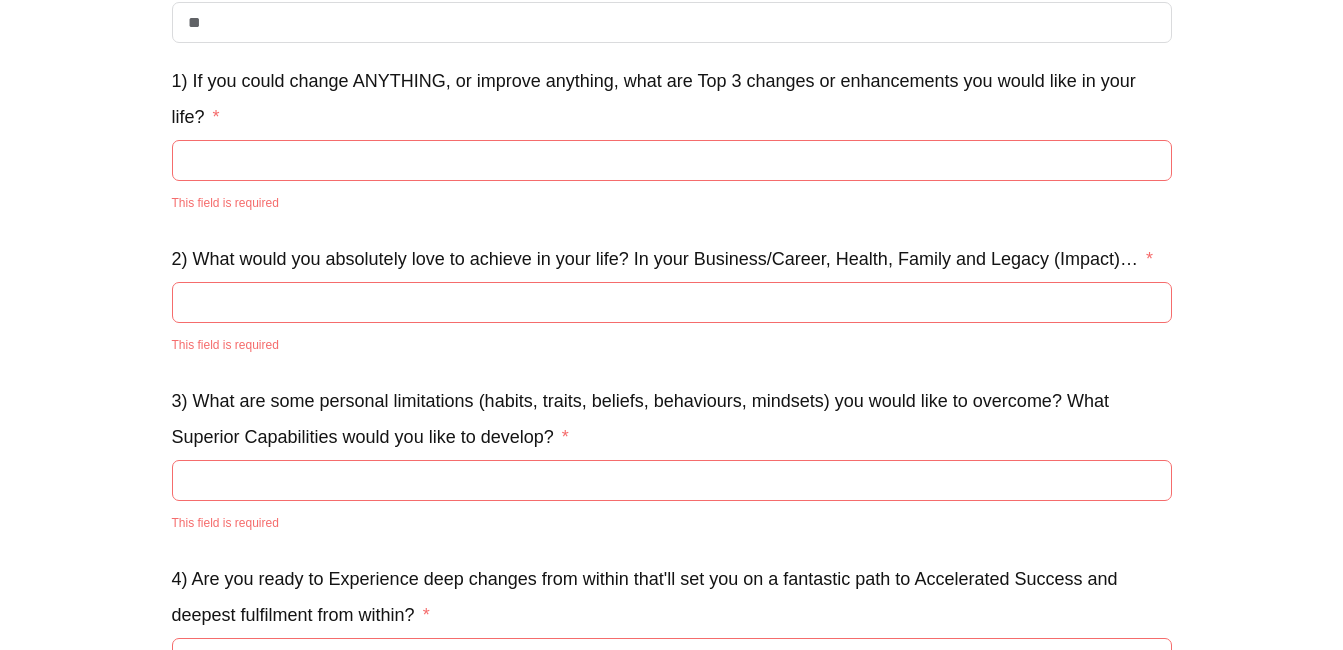 scroll, scrollTop: 426, scrollLeft: 0, axis: vertical 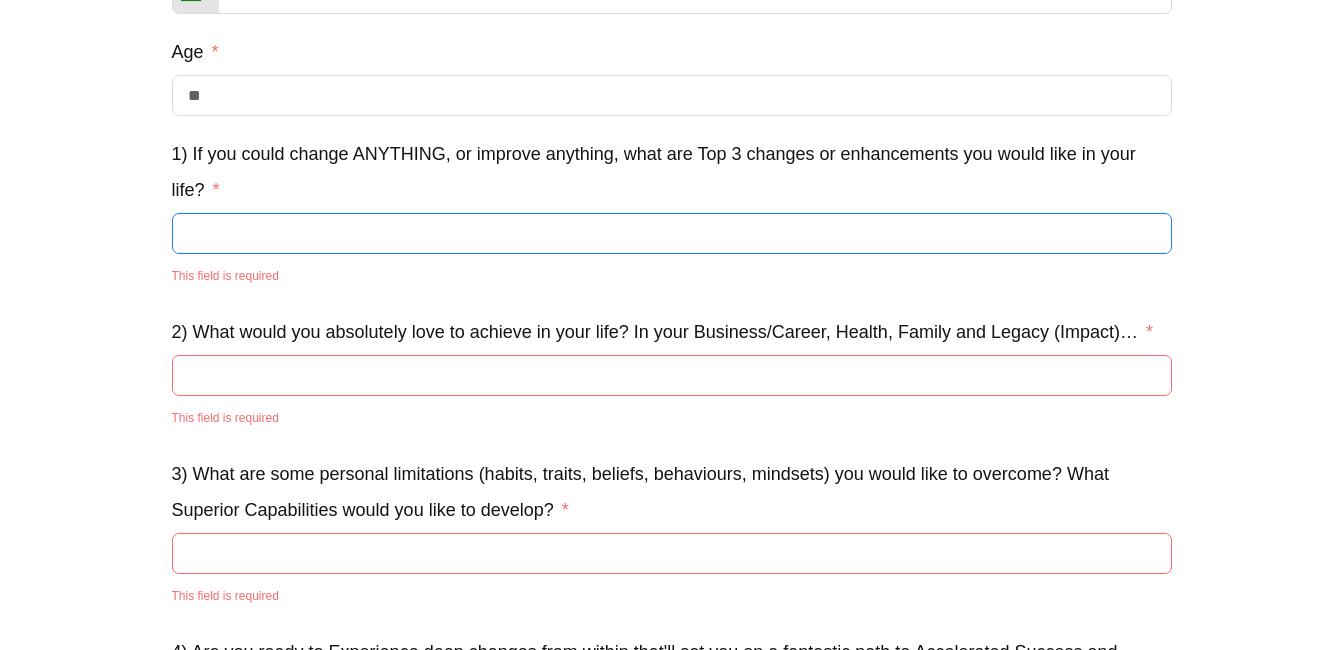 click on "1) If you could change ANYTHING, or improve anything, what are Top 3 changes or enhancements you would like in your life?" at bounding box center [672, 233] 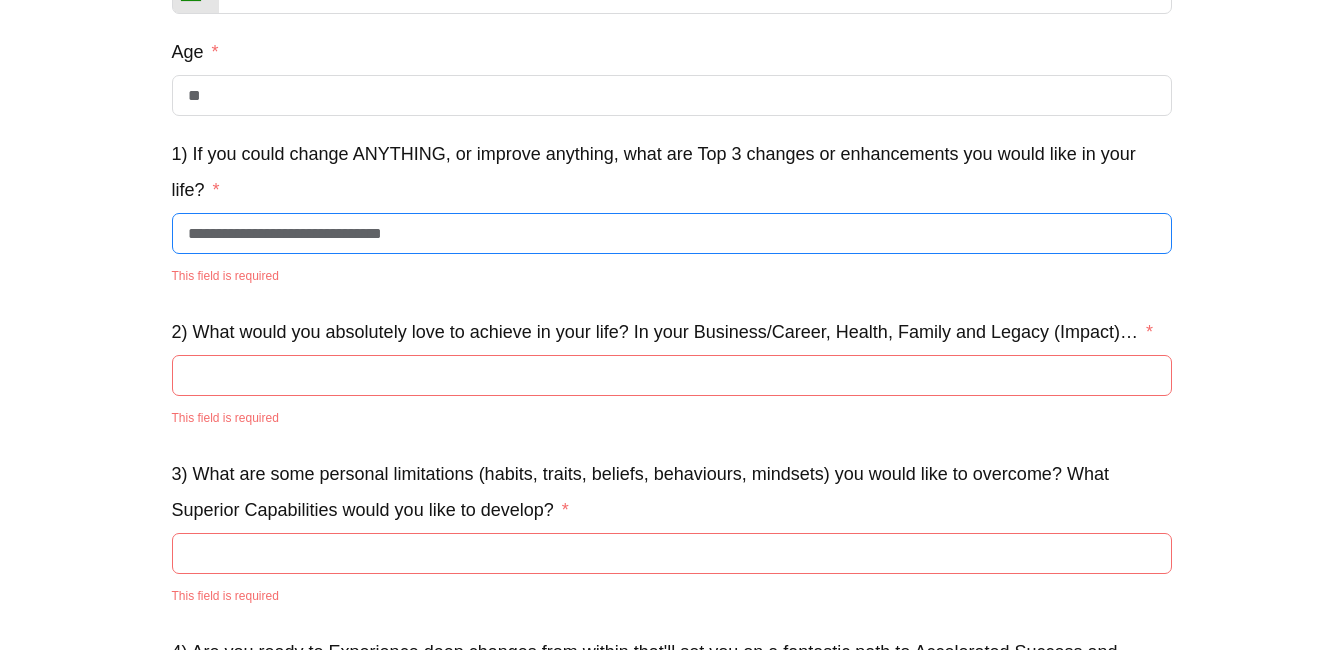 scroll, scrollTop: 994, scrollLeft: 0, axis: vertical 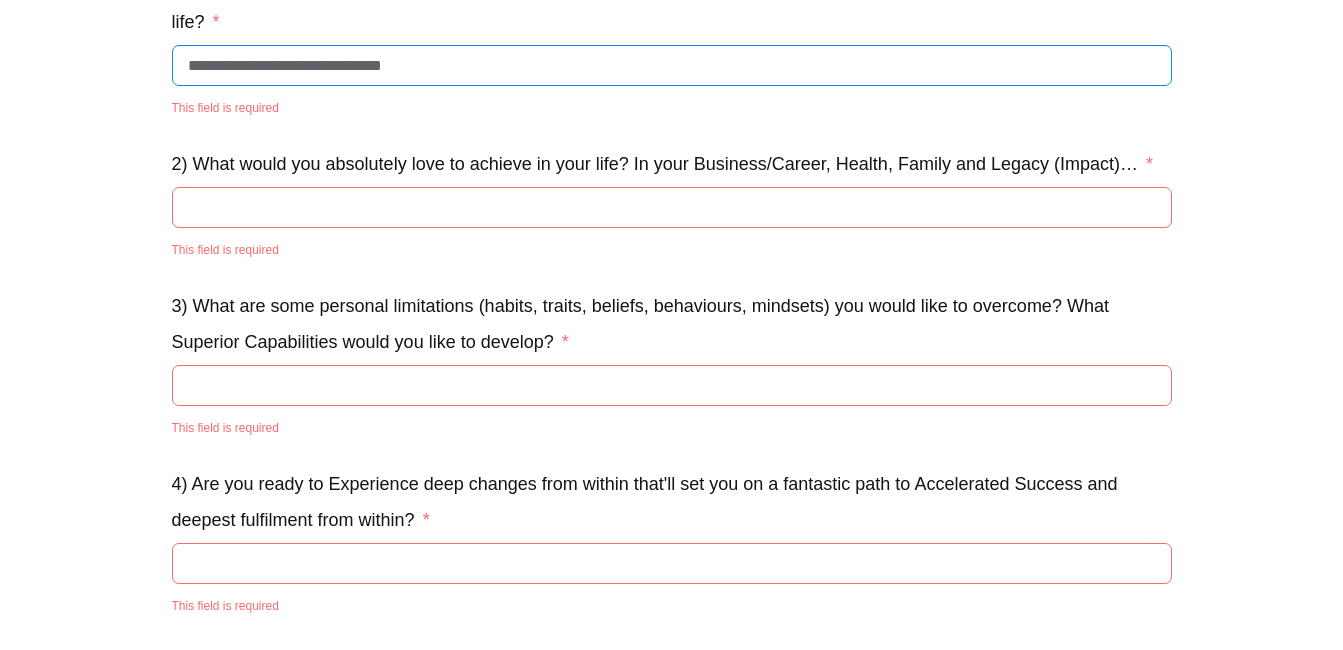 type on "**********" 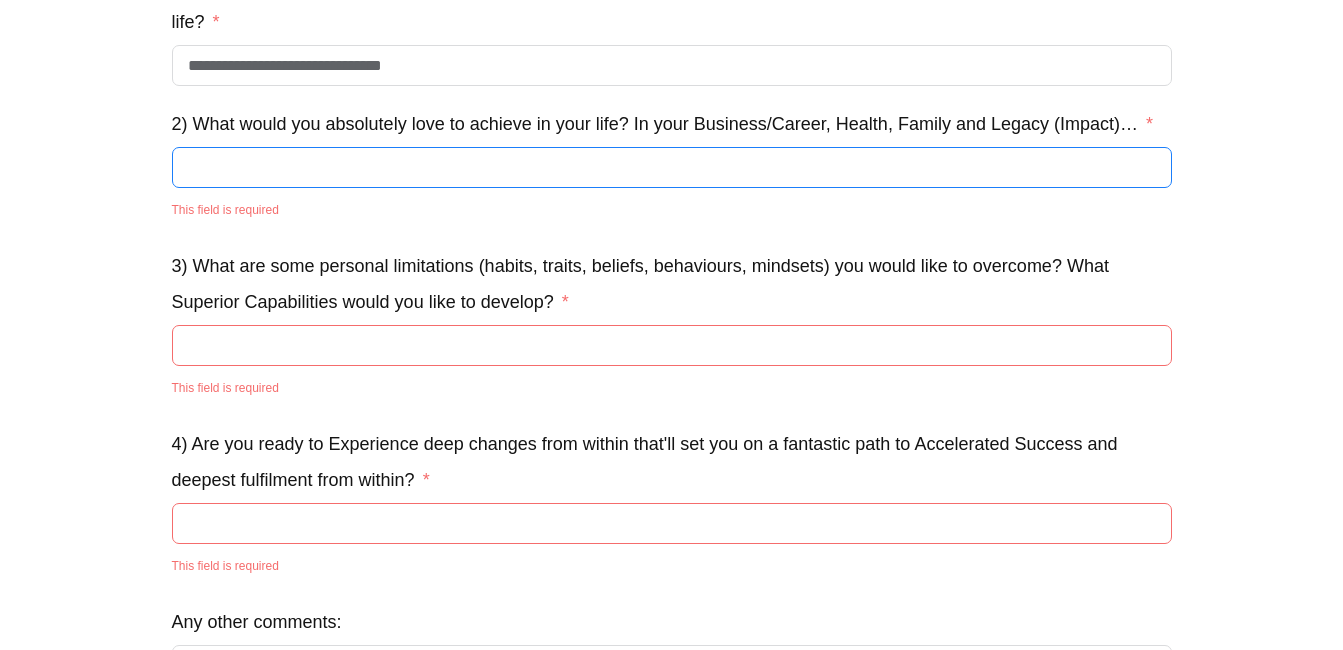click on "This field is required" at bounding box center [672, 187] 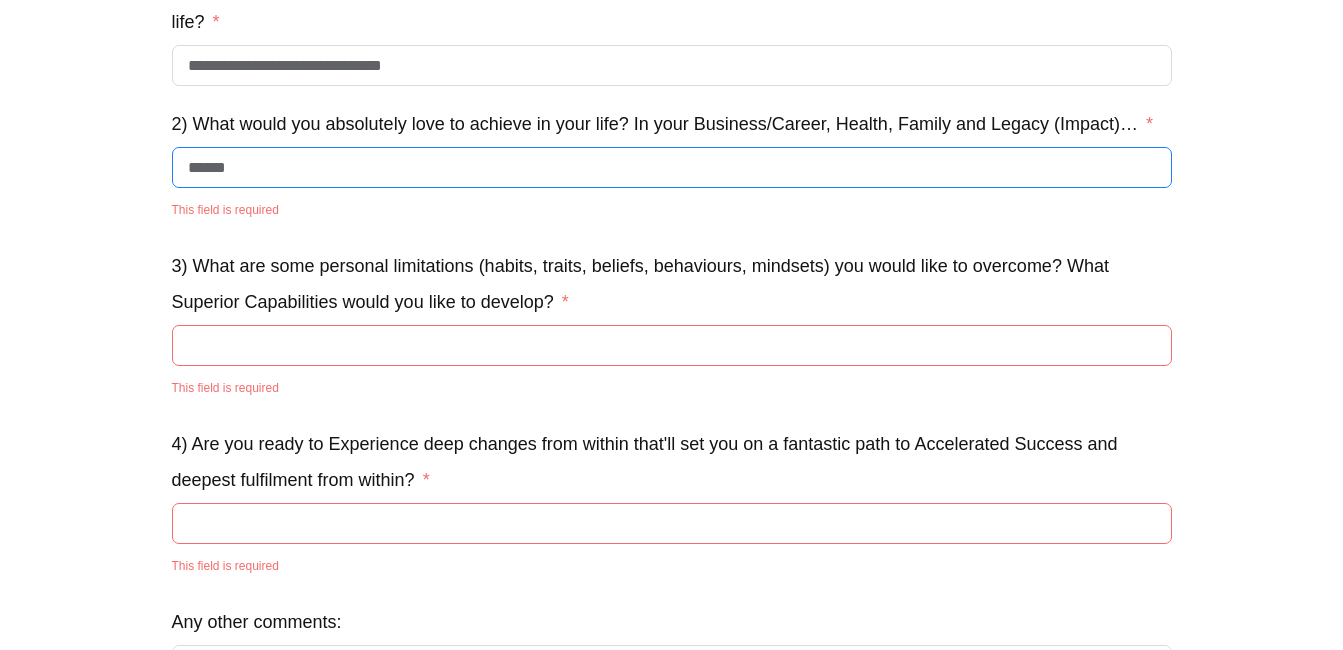 type on "******" 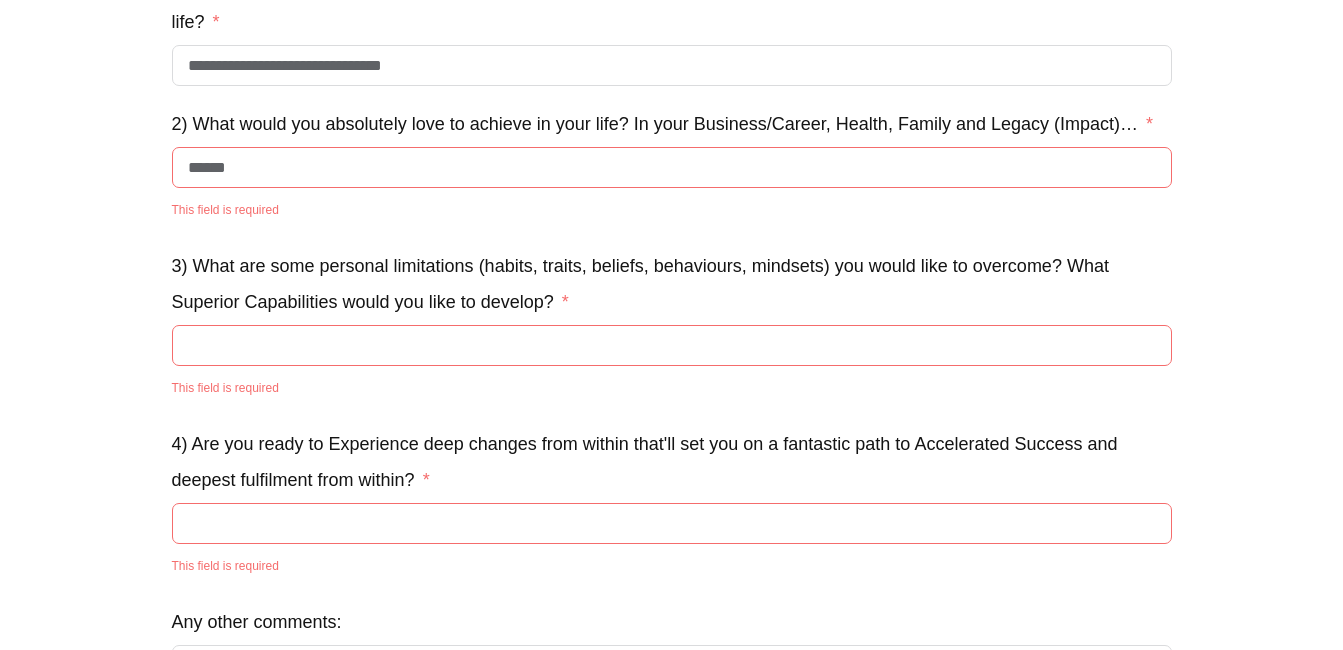 click on "**********" at bounding box center [672, 164] 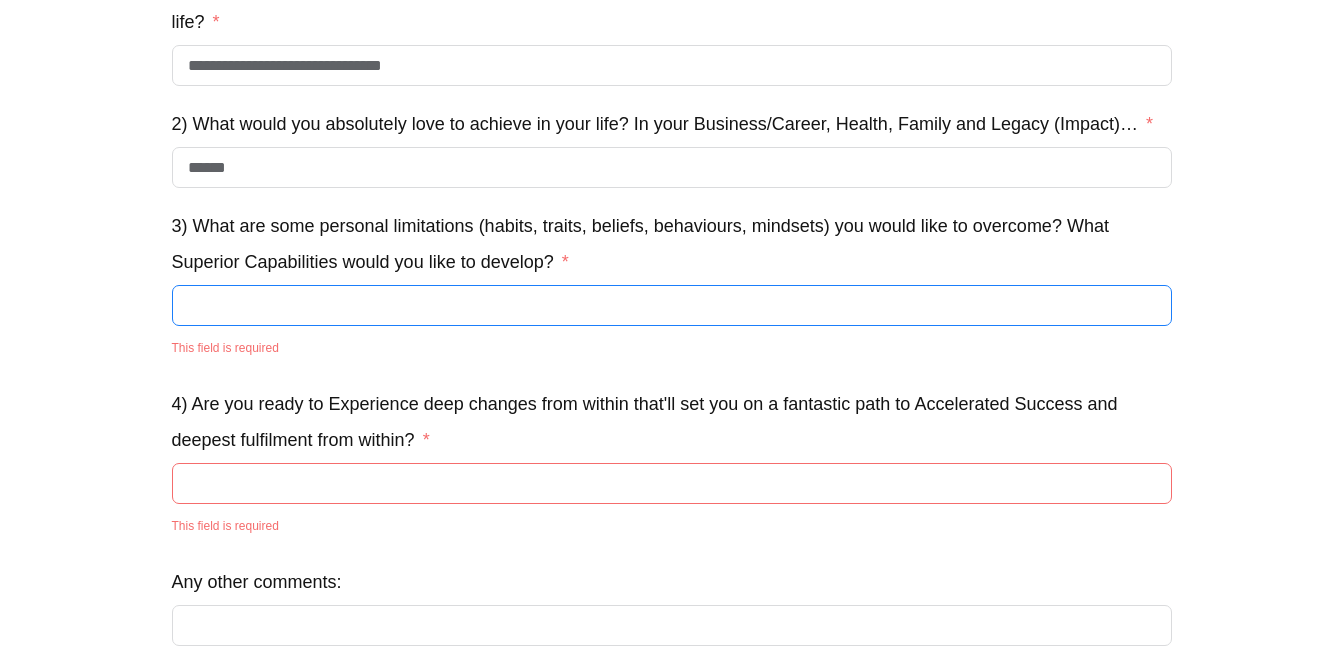 click on "3) What are some personal limitations (habits, traits, beliefs, behaviours, mindsets) you would like to overcome? What Superior Capabilities would you like to develop?" at bounding box center (672, 305) 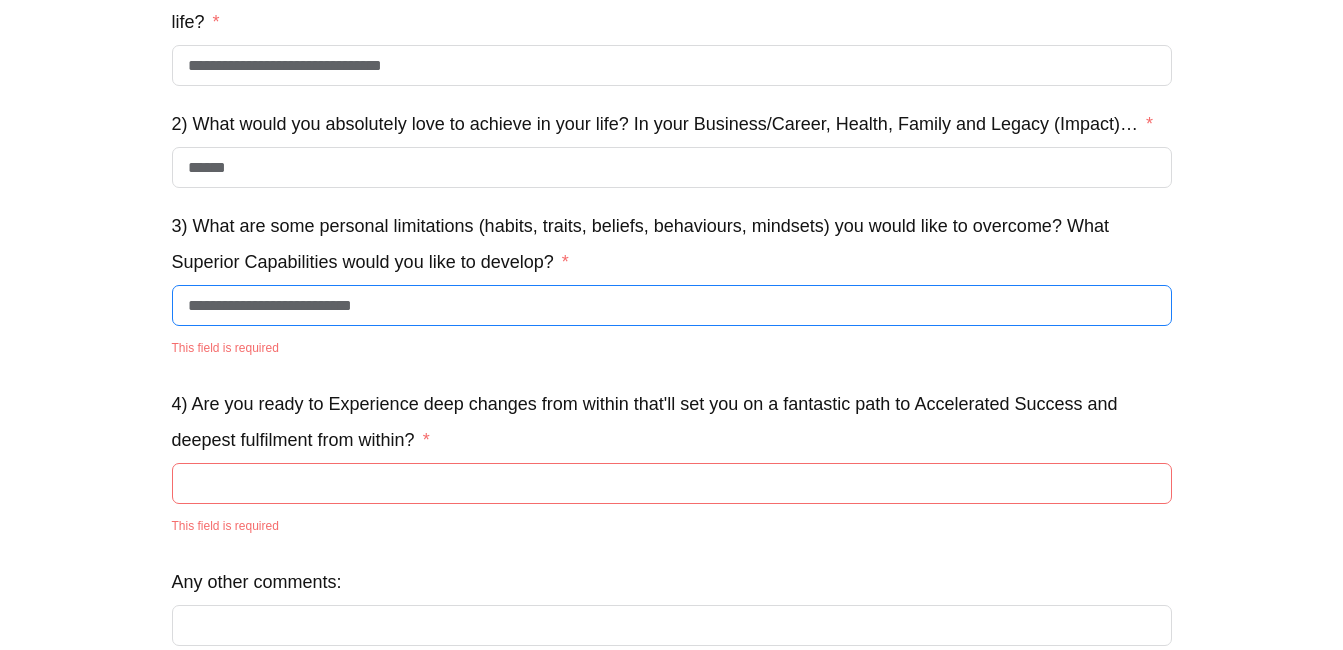 type on "**********" 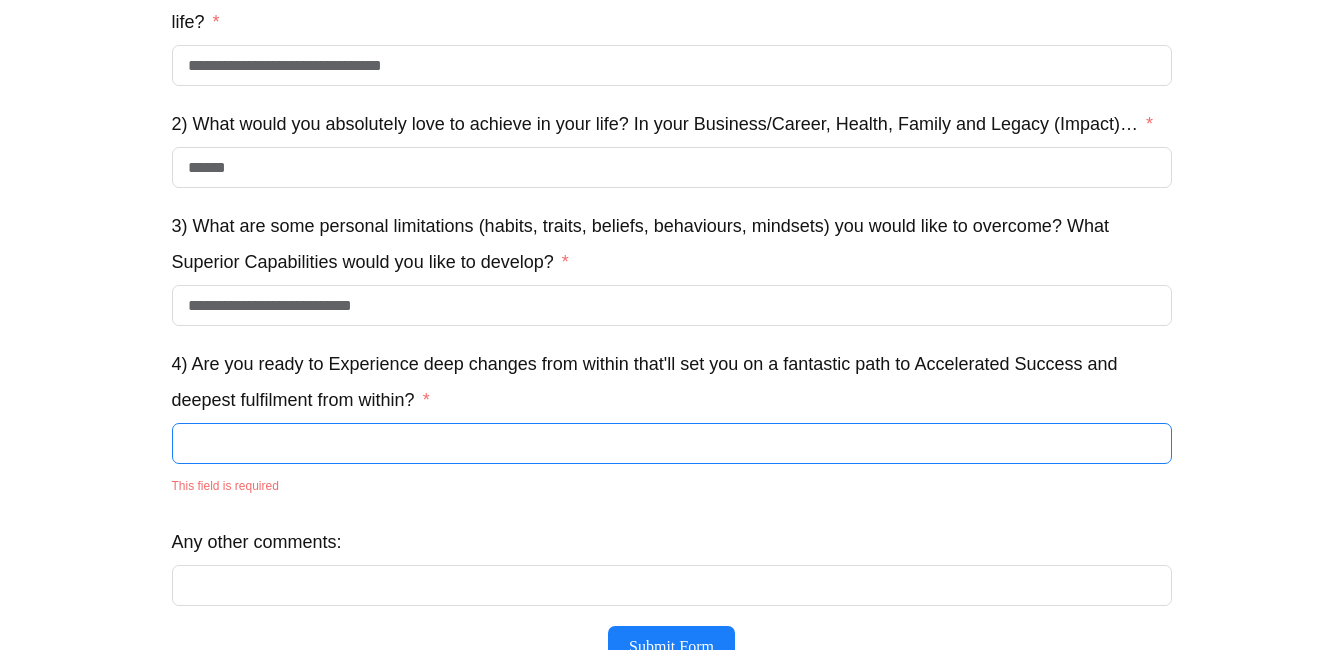 click on "This field is required" at bounding box center (672, 463) 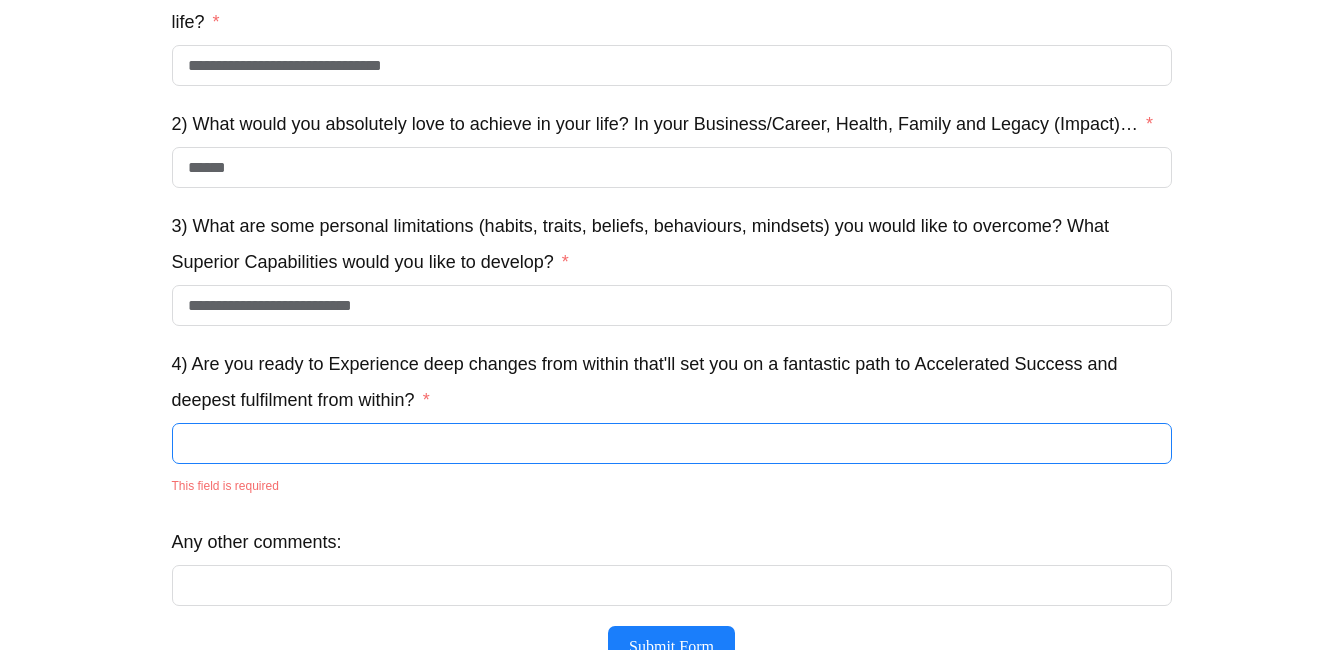 click on "4) Are you ready to Experience deep changes from within that'll set you on a fantastic path to Accelerated Success and deepest fulfilment from within?" at bounding box center (672, 443) 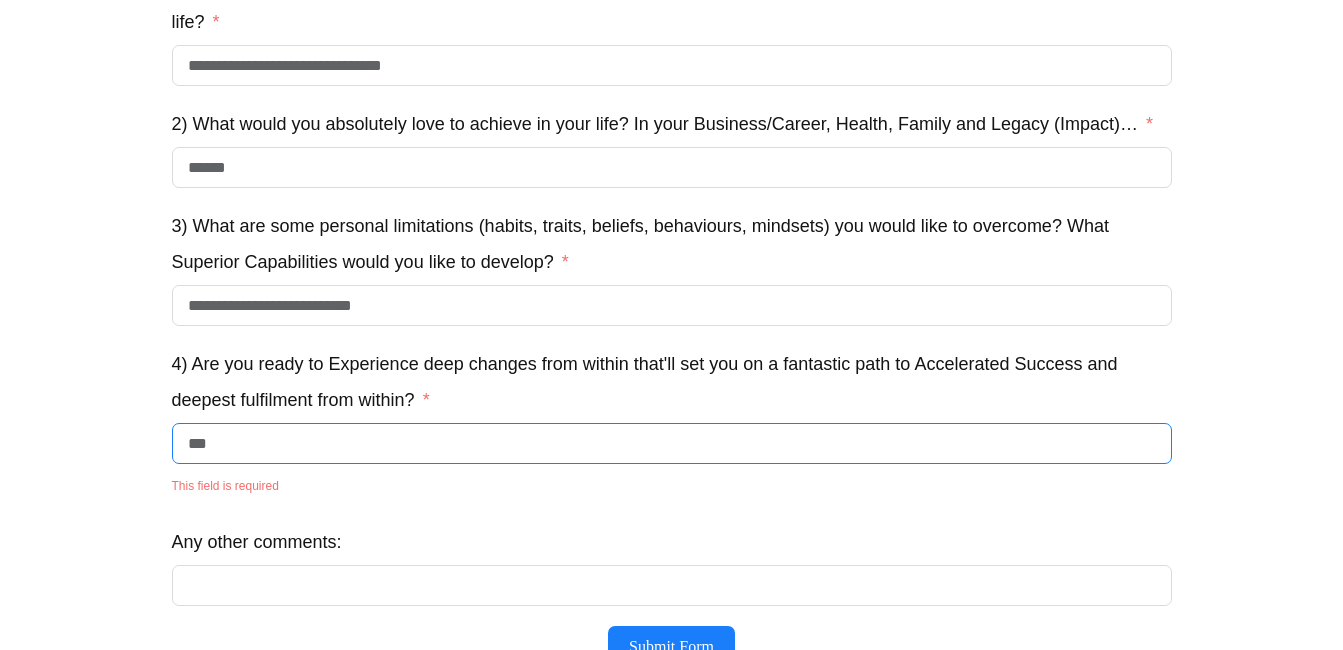 type on "***" 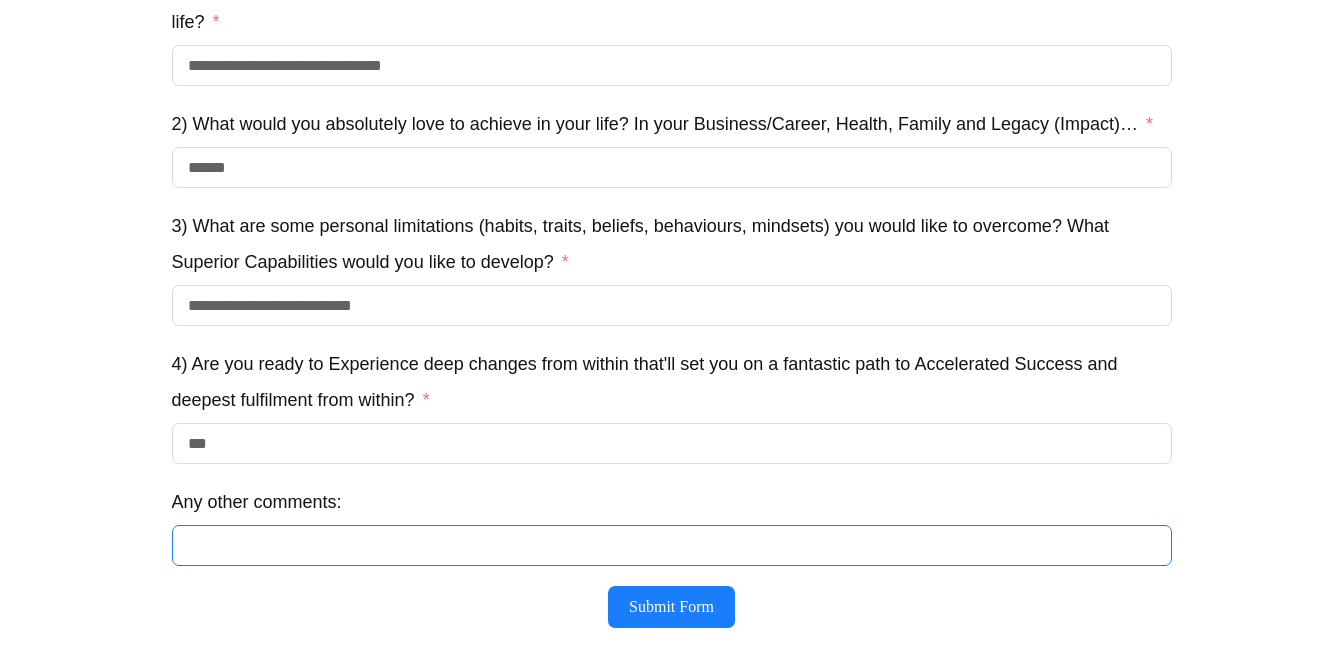 click on "**********" at bounding box center [672, 104] 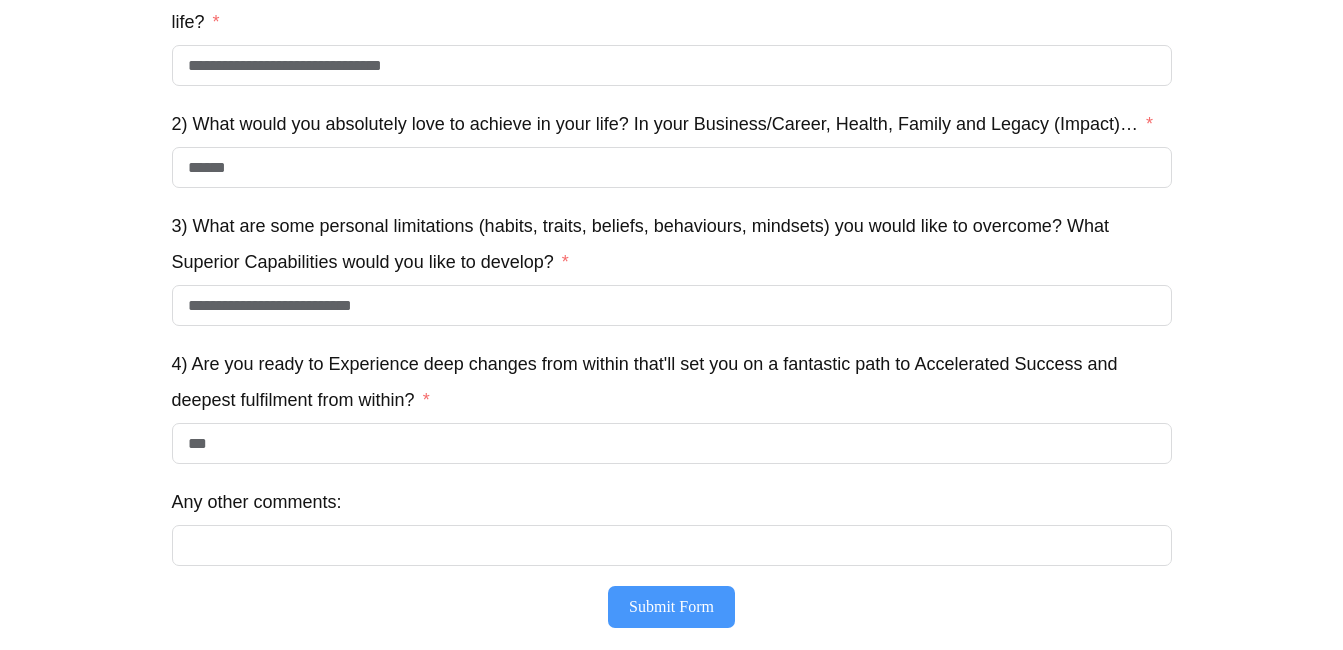 click on "Submit Form" at bounding box center (671, 607) 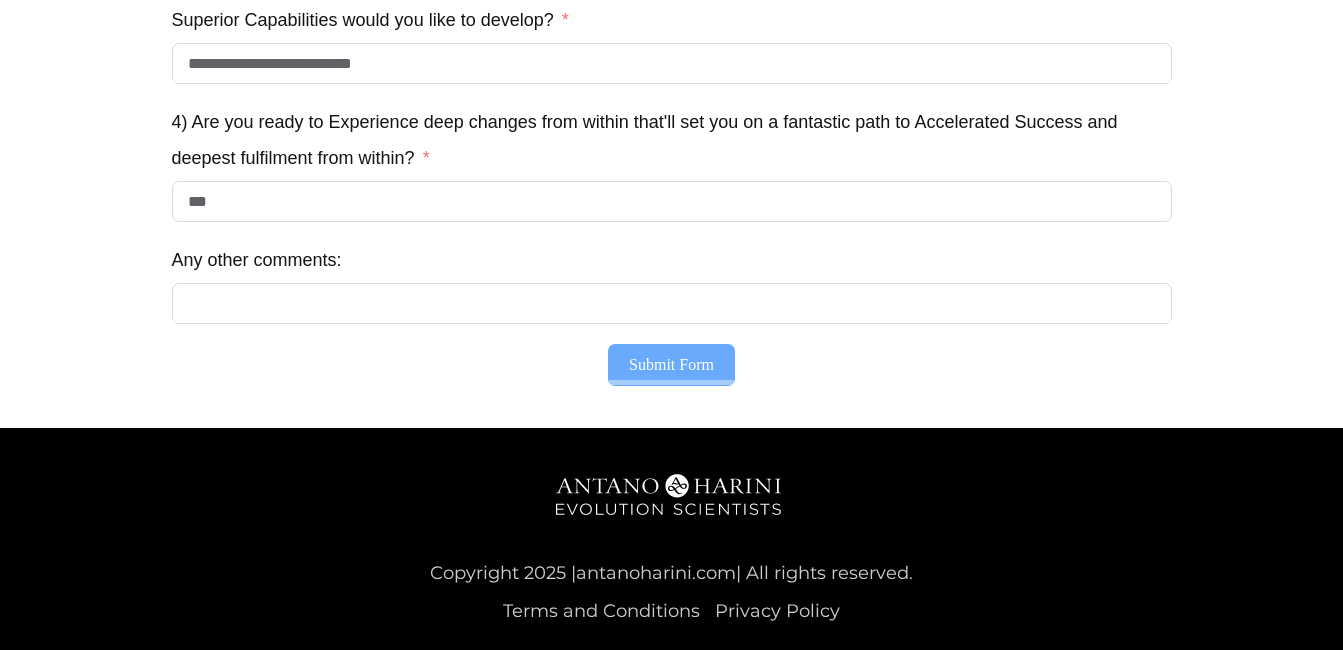 scroll, scrollTop: 879, scrollLeft: 0, axis: vertical 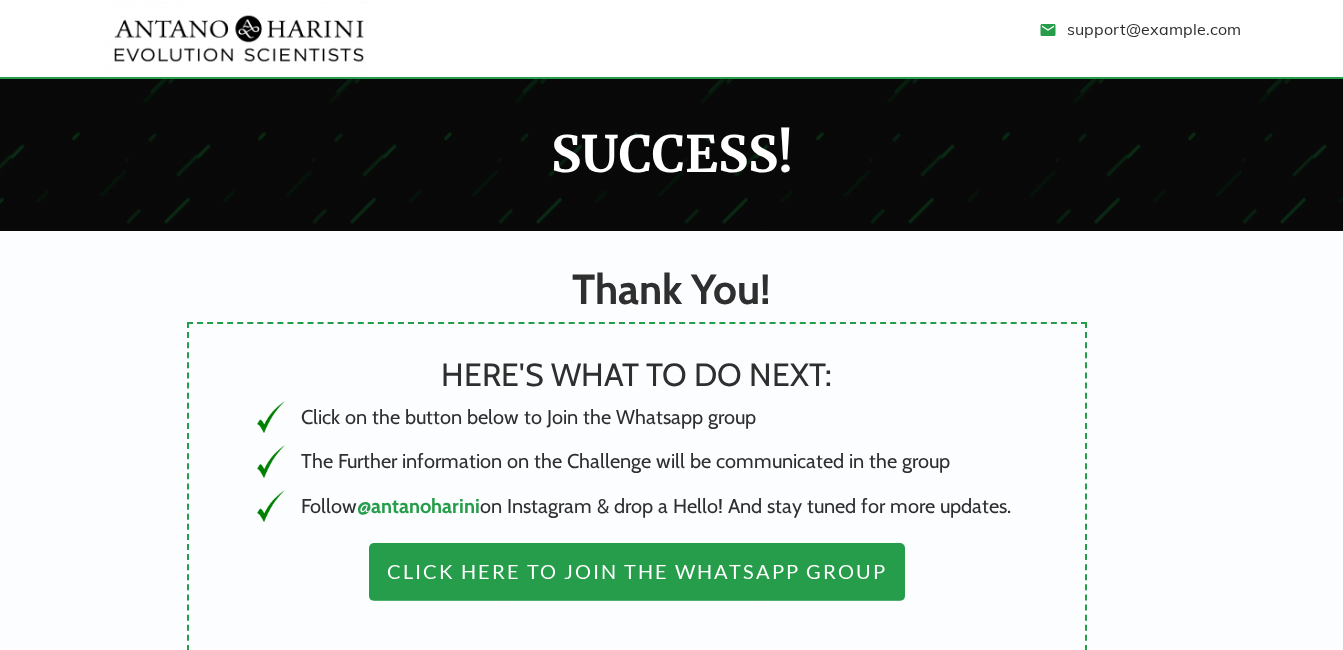 click on "Click Here to Join the Whatsapp Group" at bounding box center [637, 572] 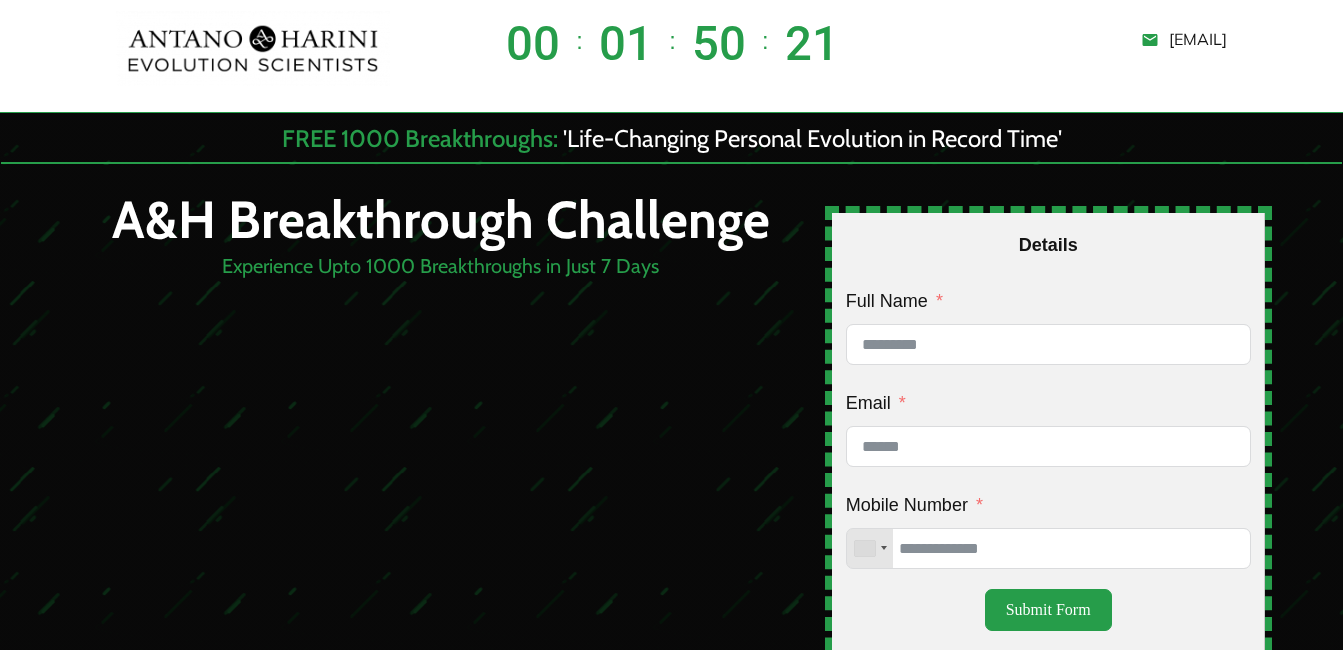 scroll, scrollTop: 0, scrollLeft: 0, axis: both 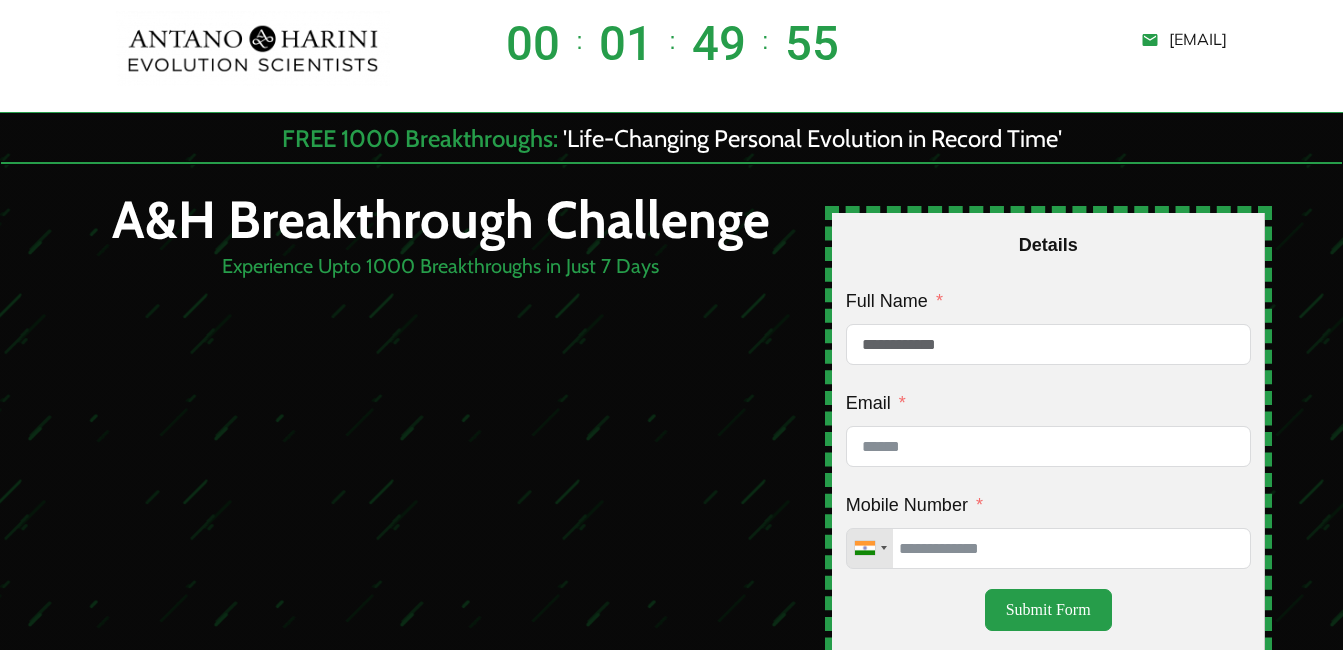 type on "**********" 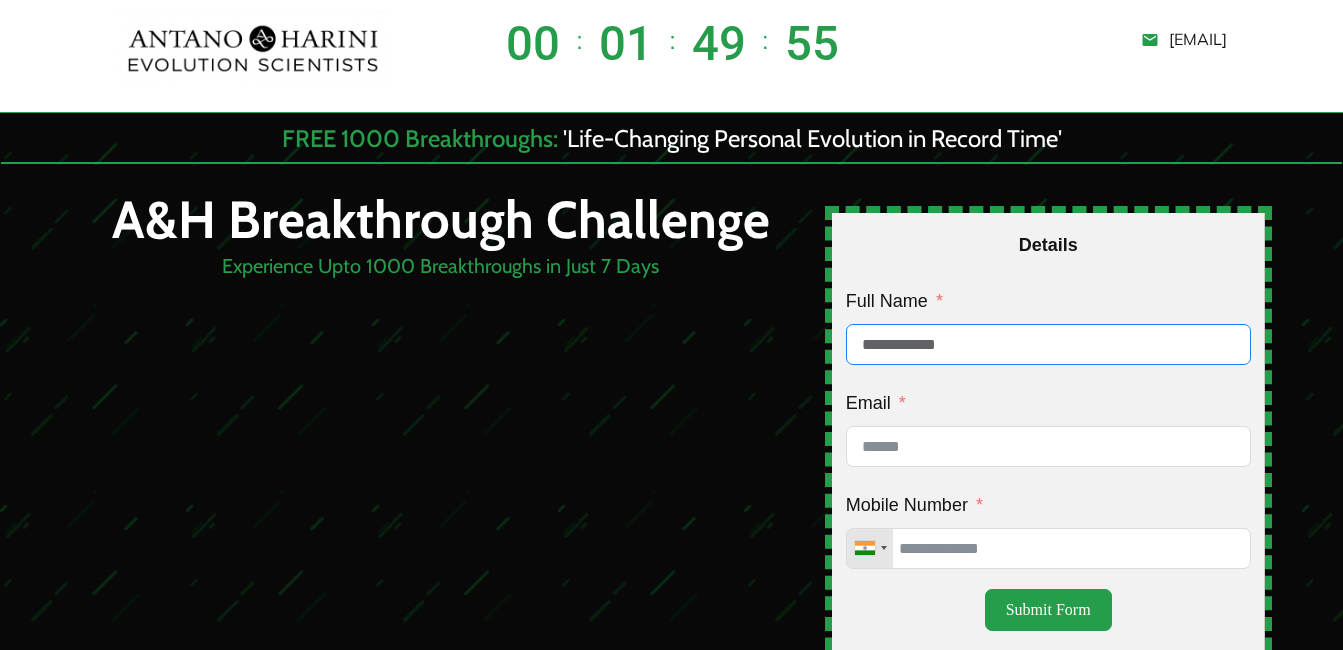 click on "Email" at bounding box center [876, 403] 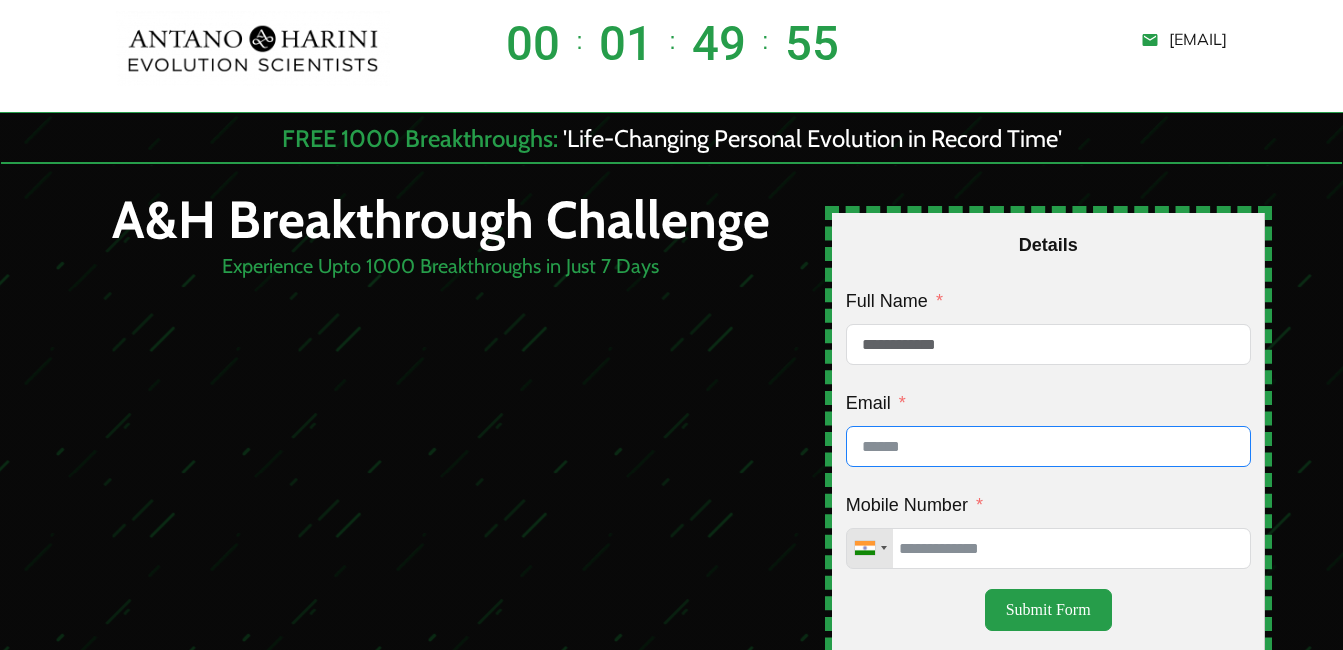 click on "Email" at bounding box center (1048, 446) 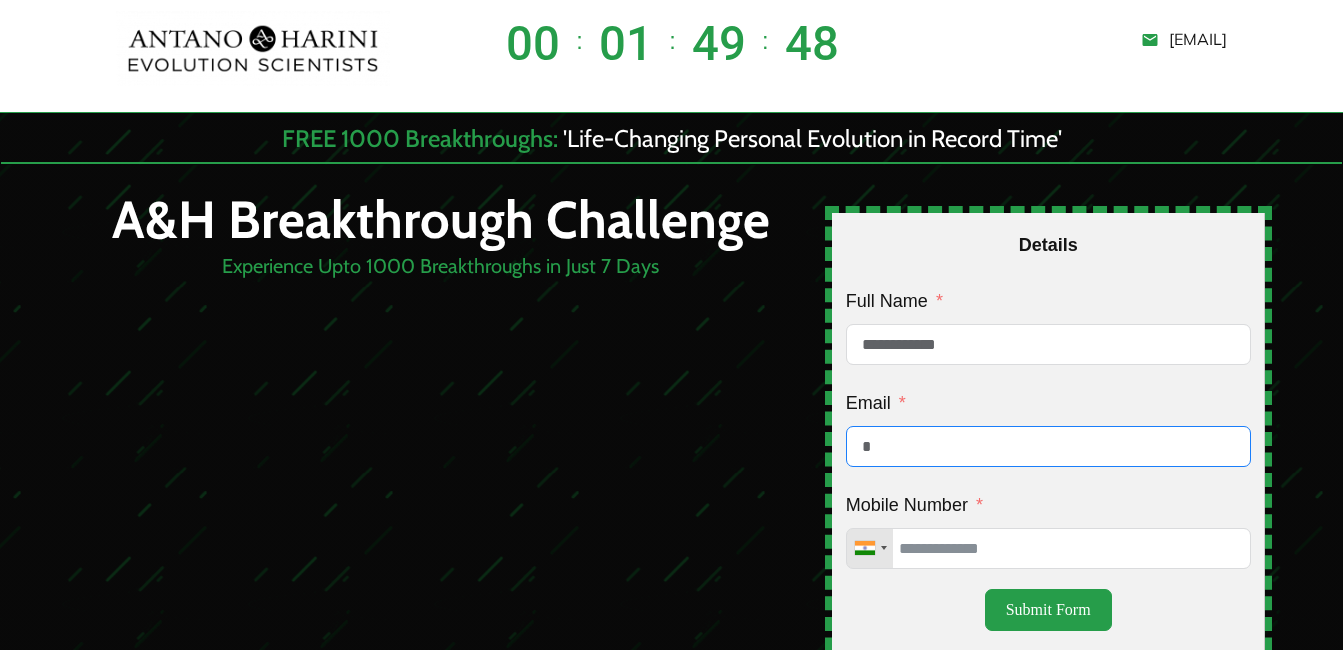 type on "*" 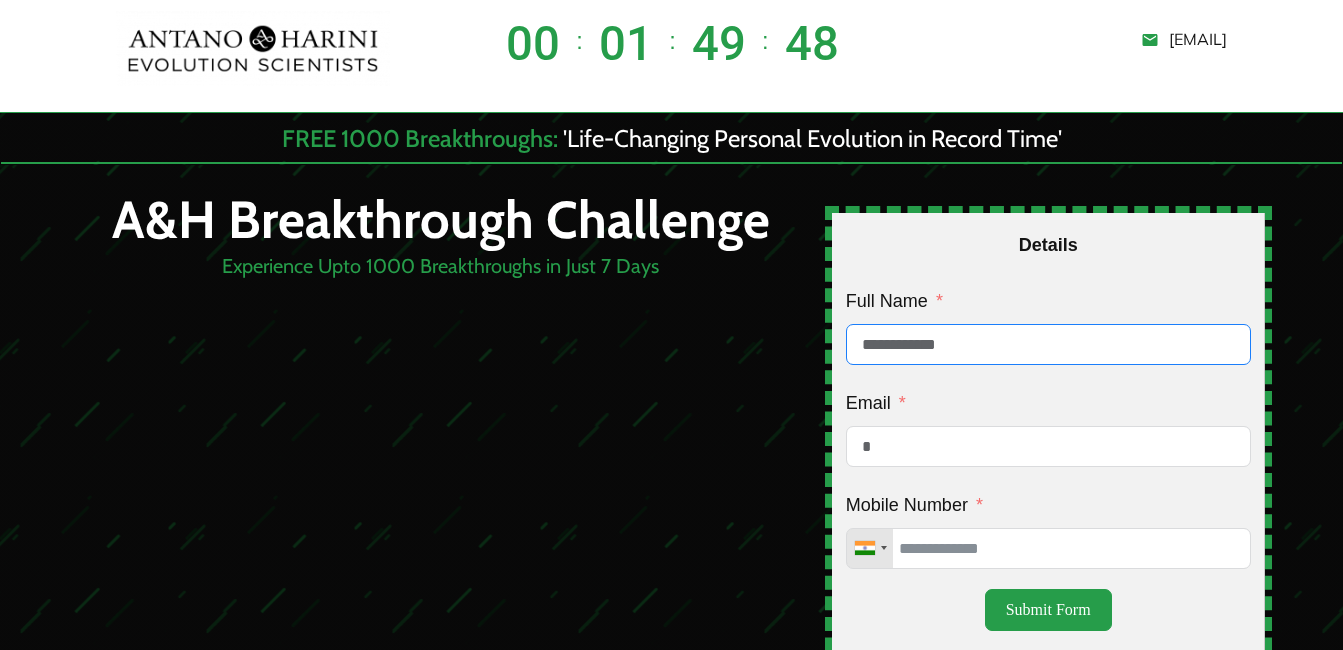 click on "**********" at bounding box center (1048, 344) 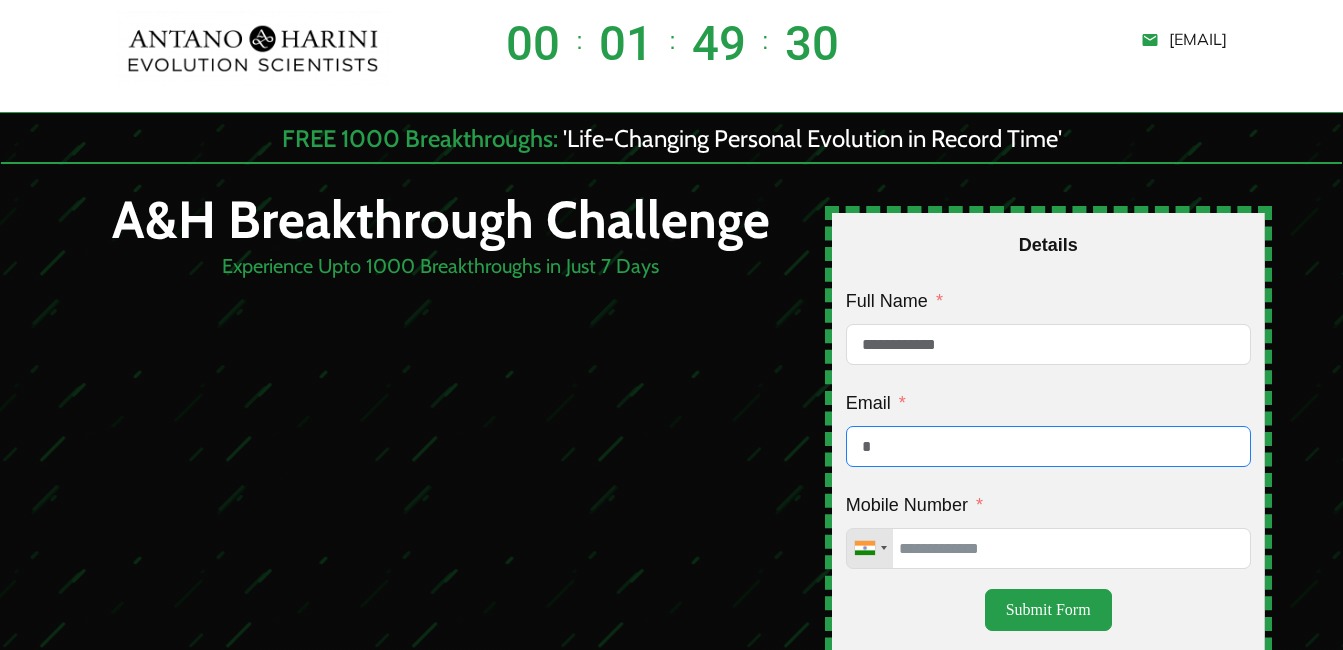 click on "*" at bounding box center (1048, 446) 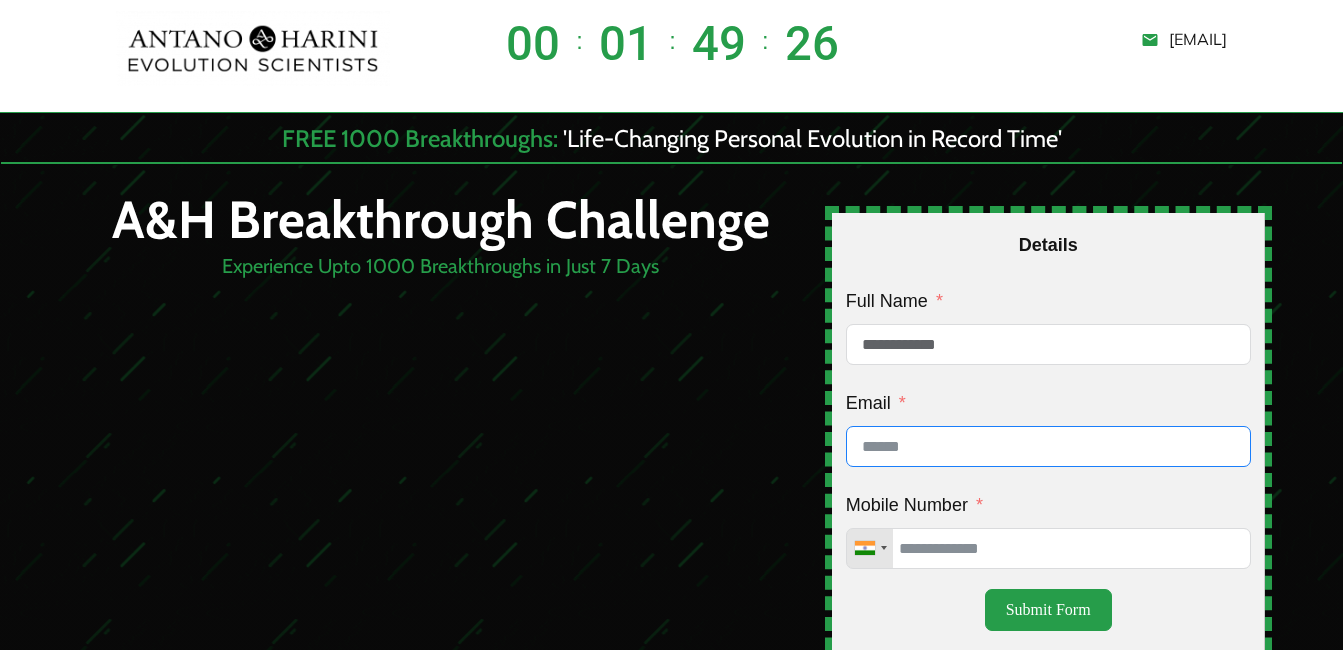 type 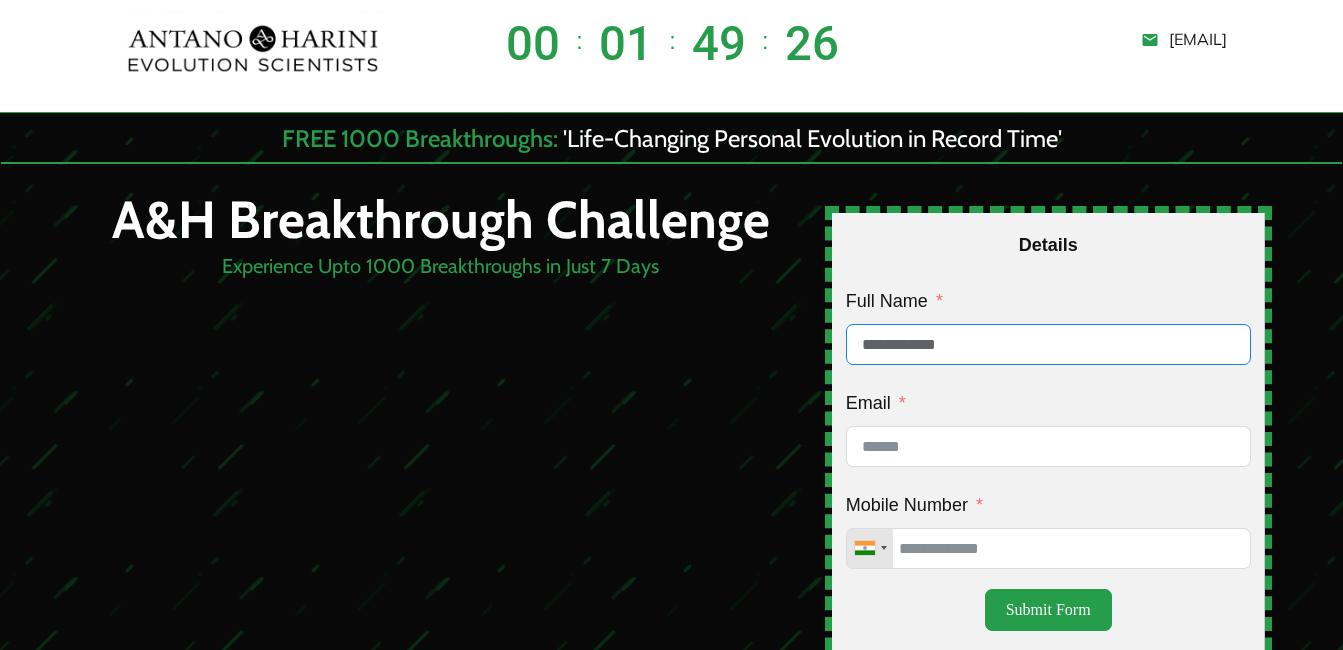 click on "**********" at bounding box center (1048, 344) 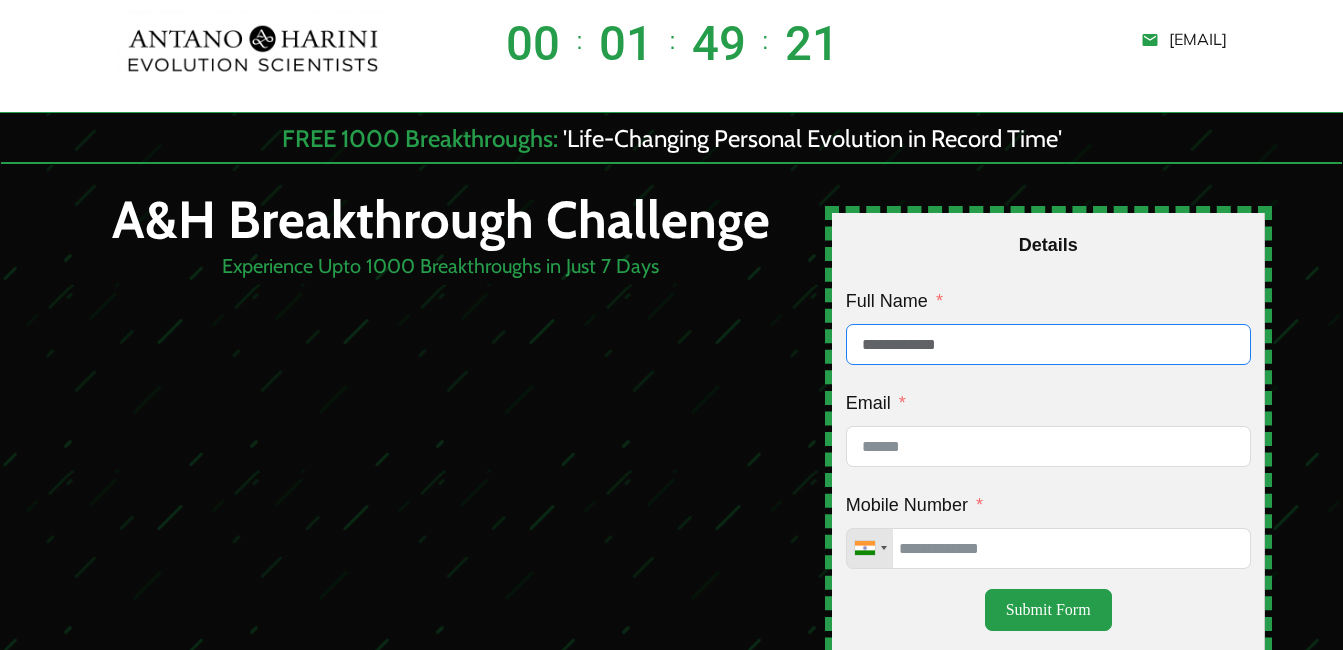click on "**********" at bounding box center (1048, 344) 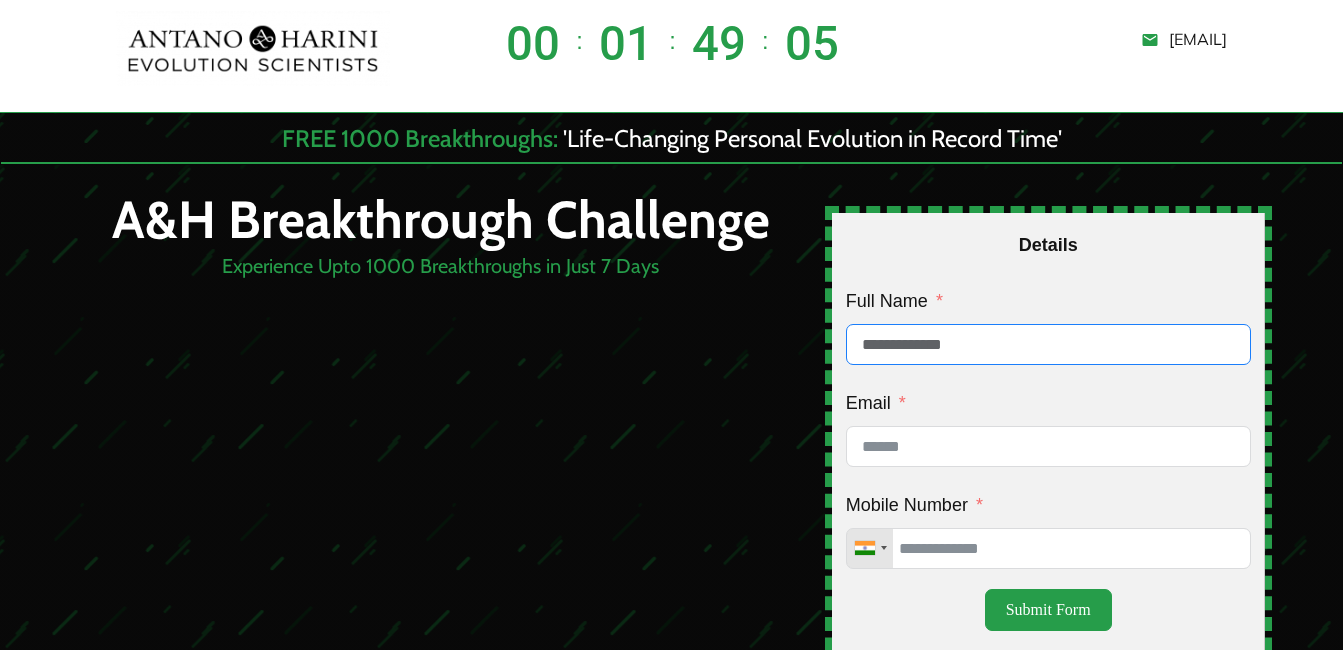 type on "**********" 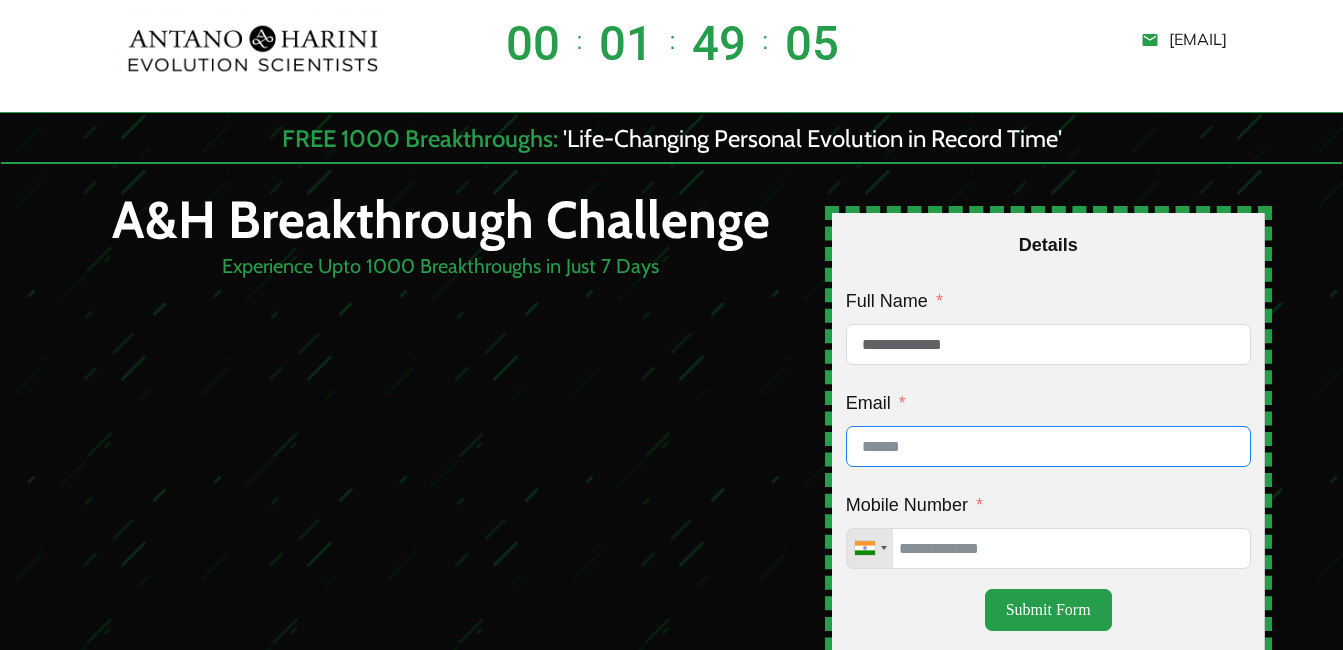 click on "Email" at bounding box center [1048, 446] 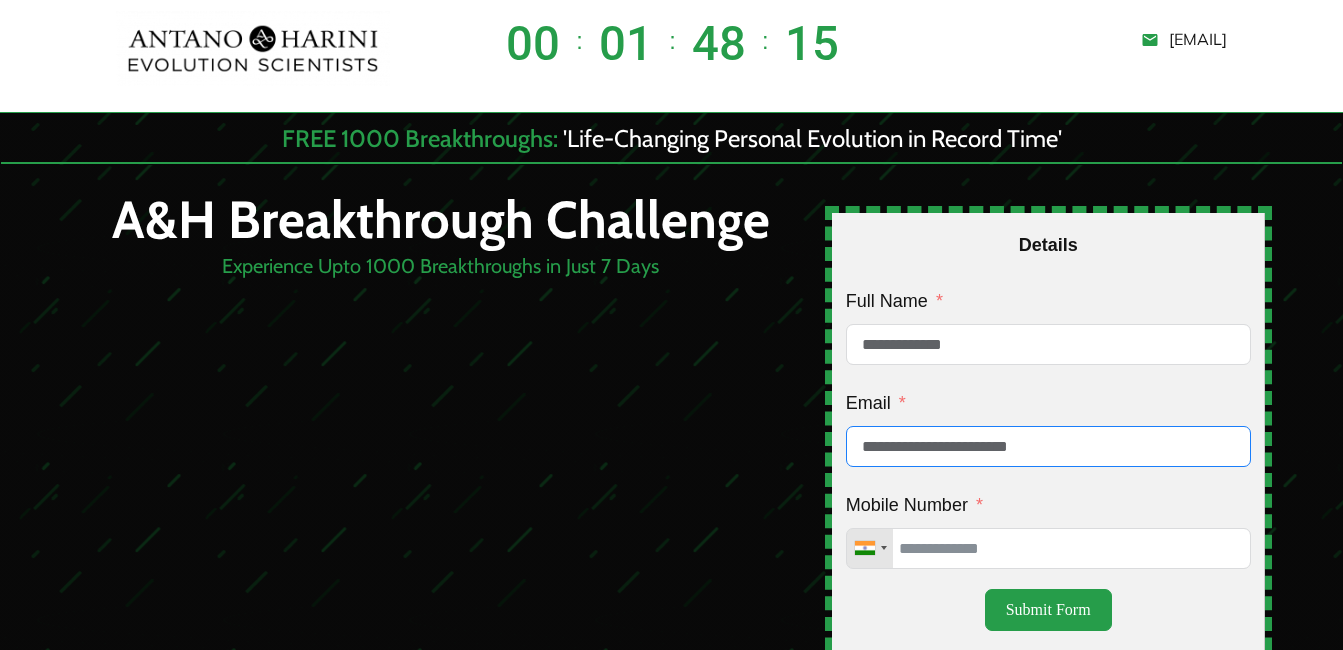 type on "**********" 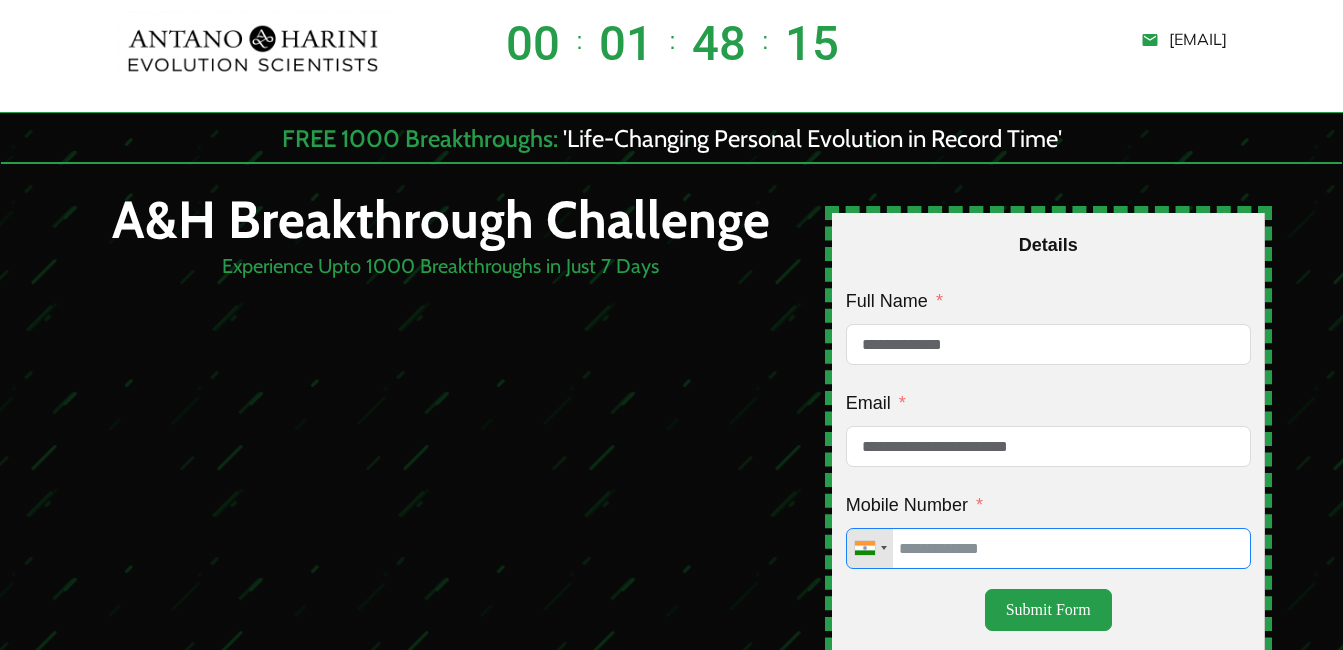 click on "Mobile Number" at bounding box center [1048, 548] 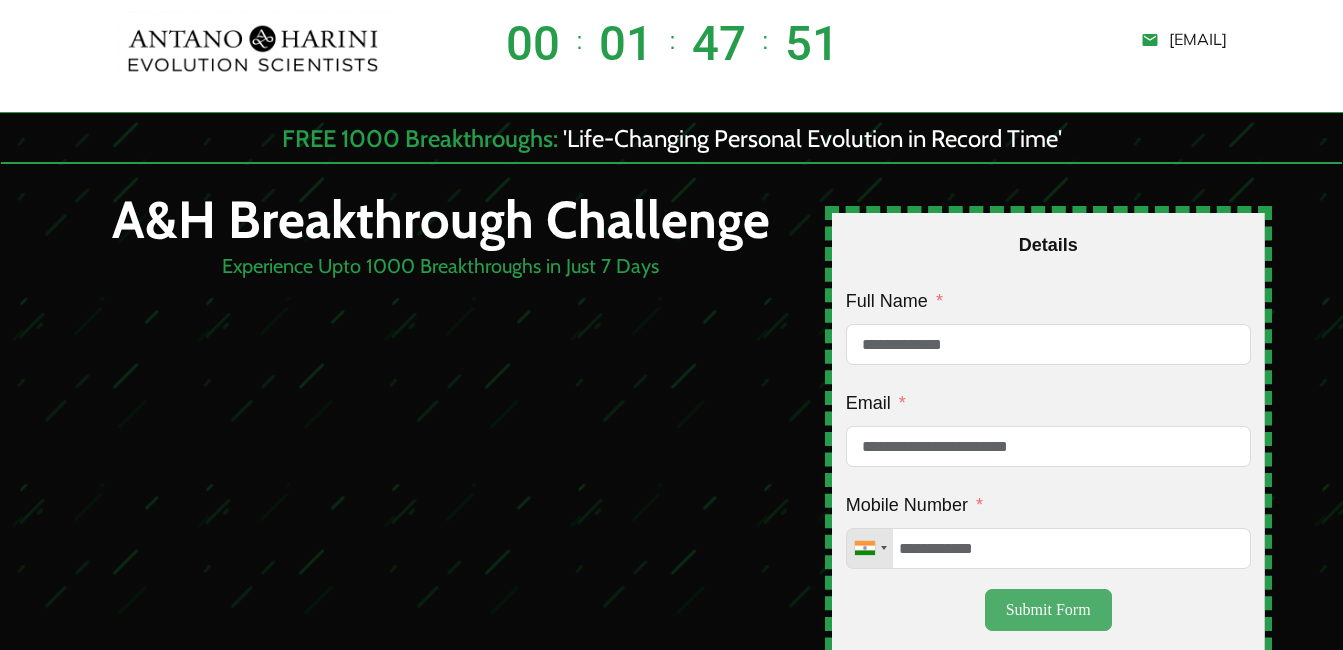 click on "Submit Form" at bounding box center (1048, 610) 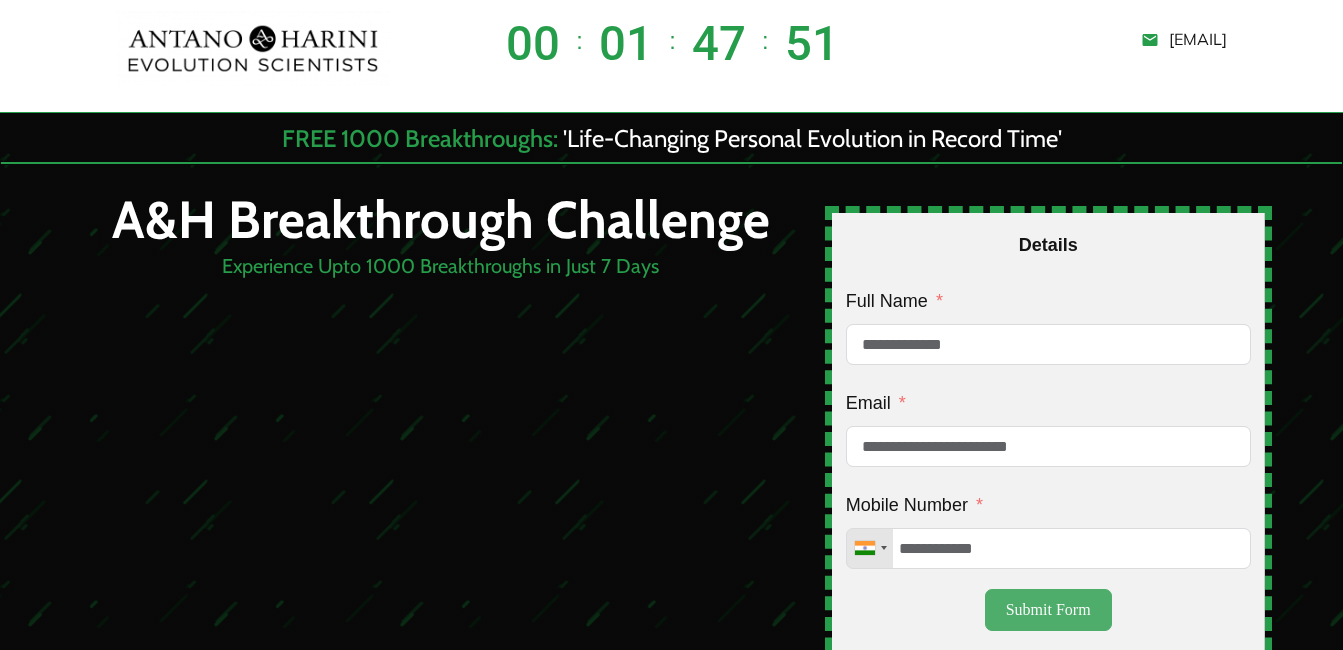 type on "**********" 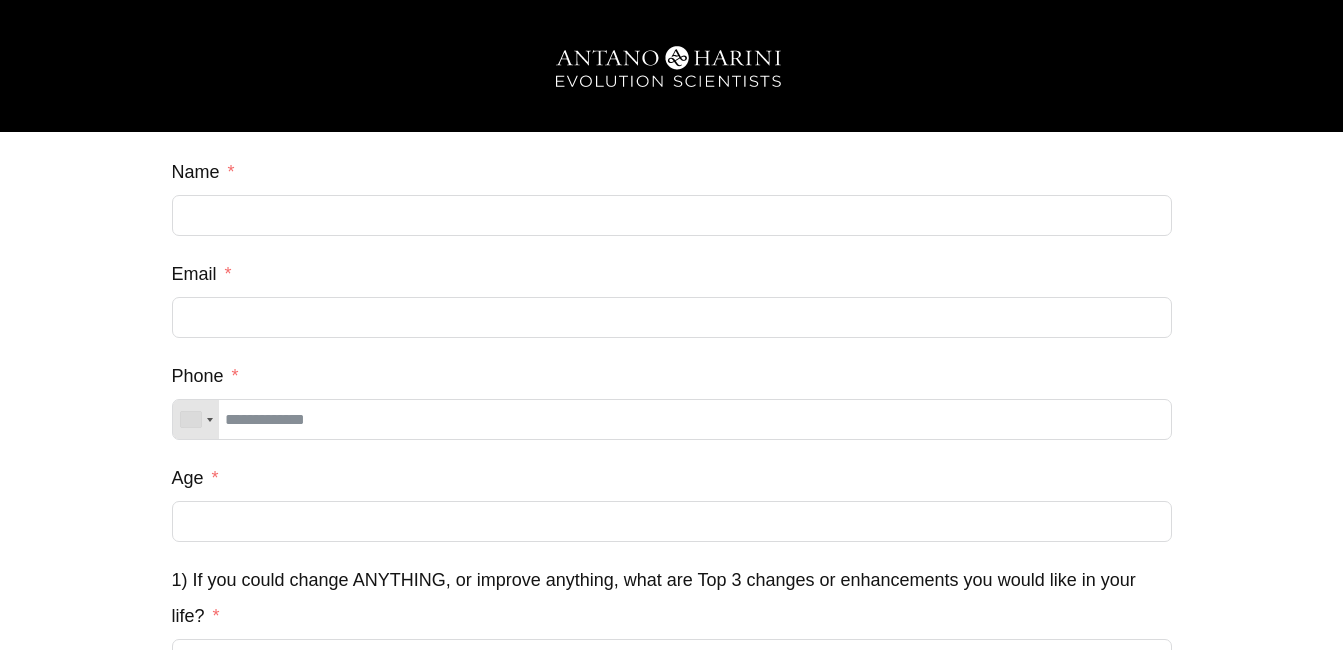 scroll, scrollTop: 0, scrollLeft: 0, axis: both 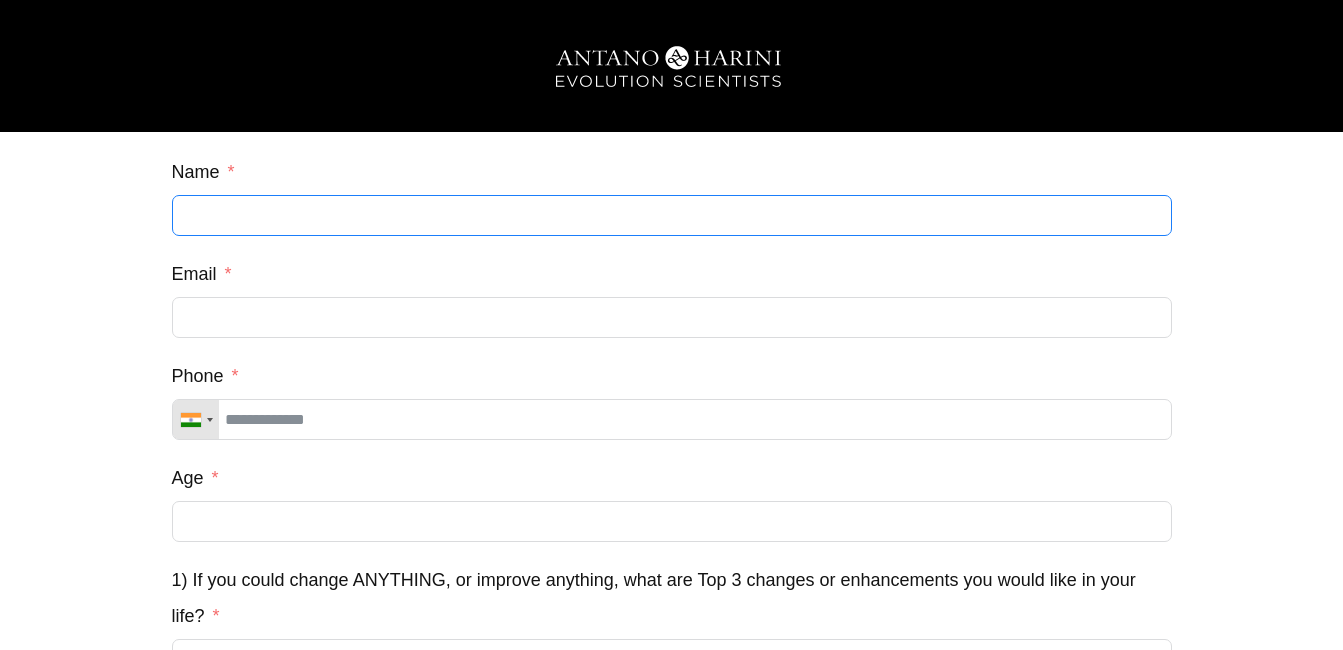 click on "Name" at bounding box center [672, 215] 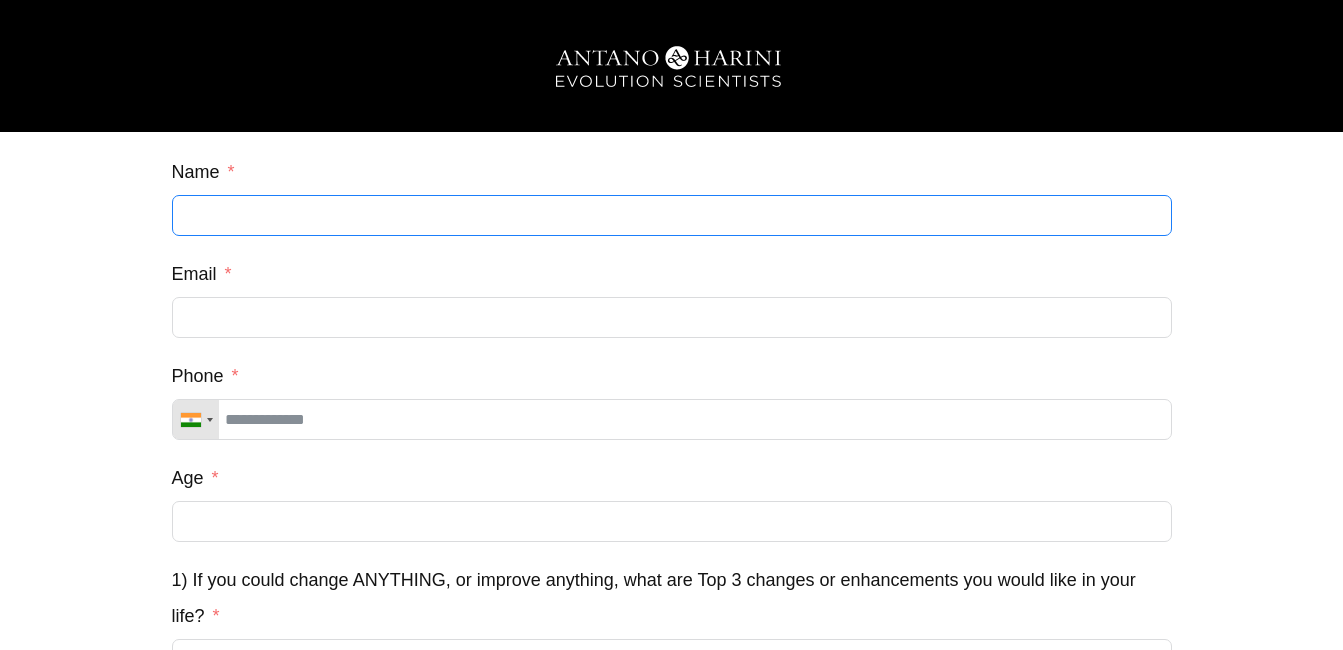 type on "**********" 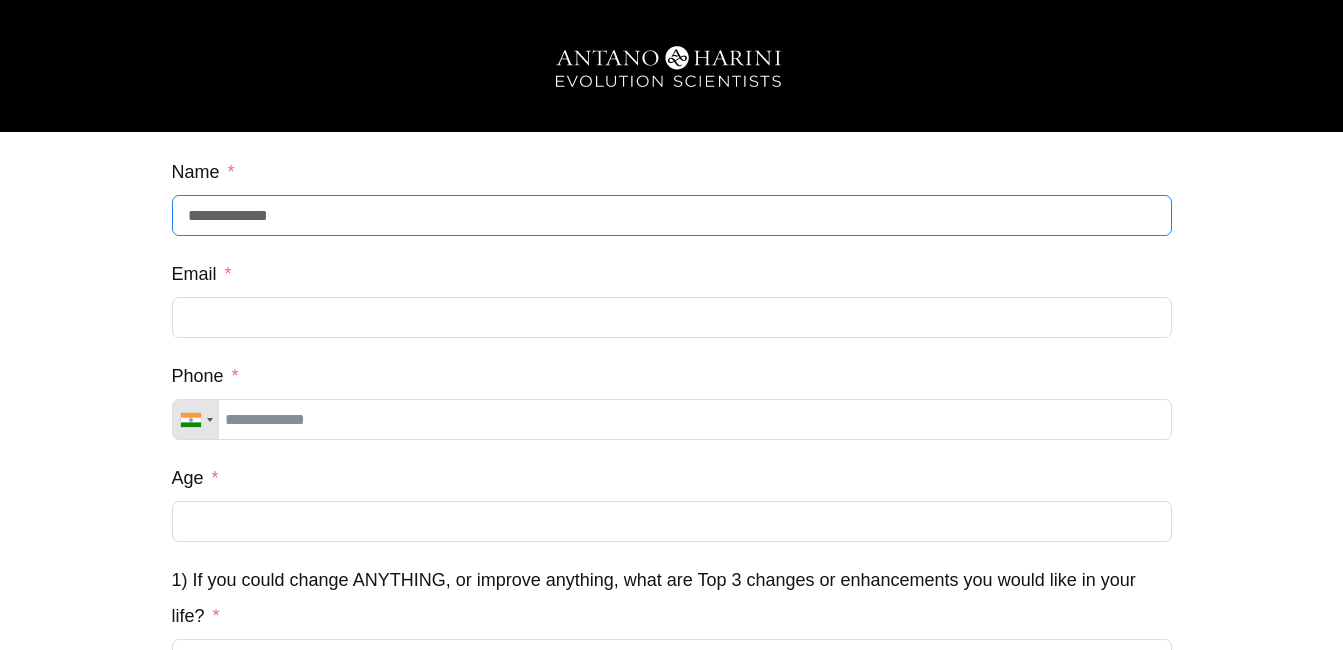 type on "**********" 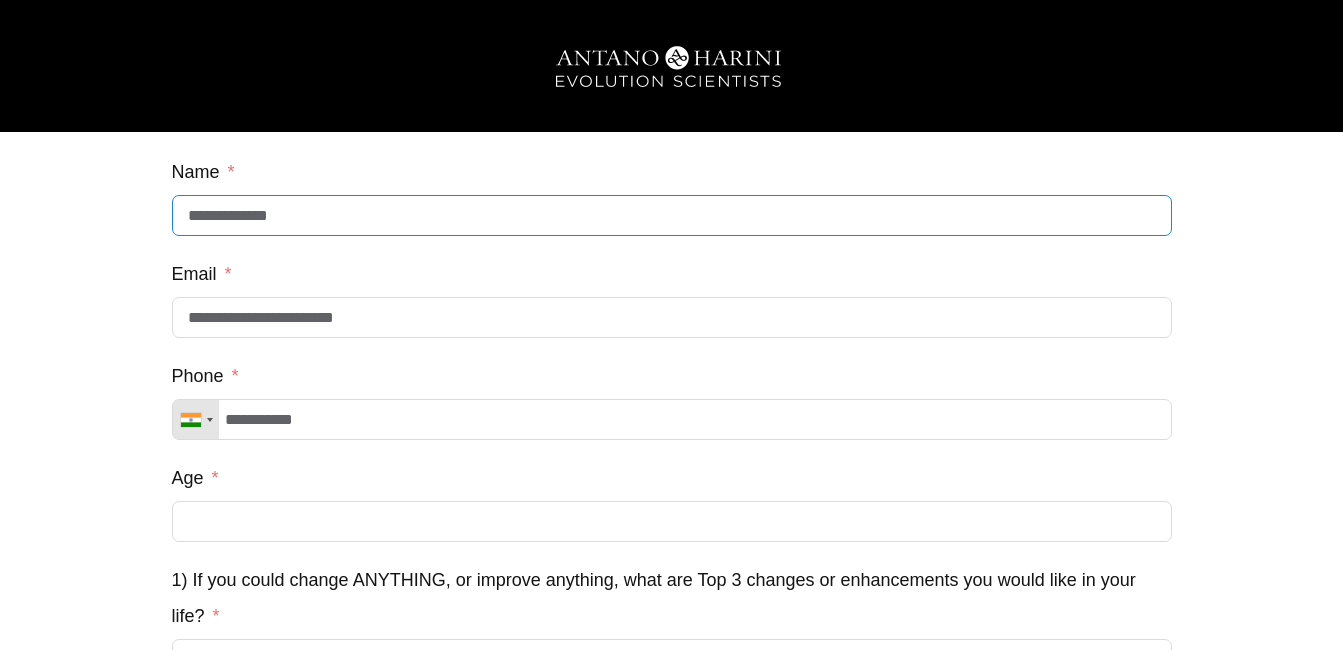 type on "**********" 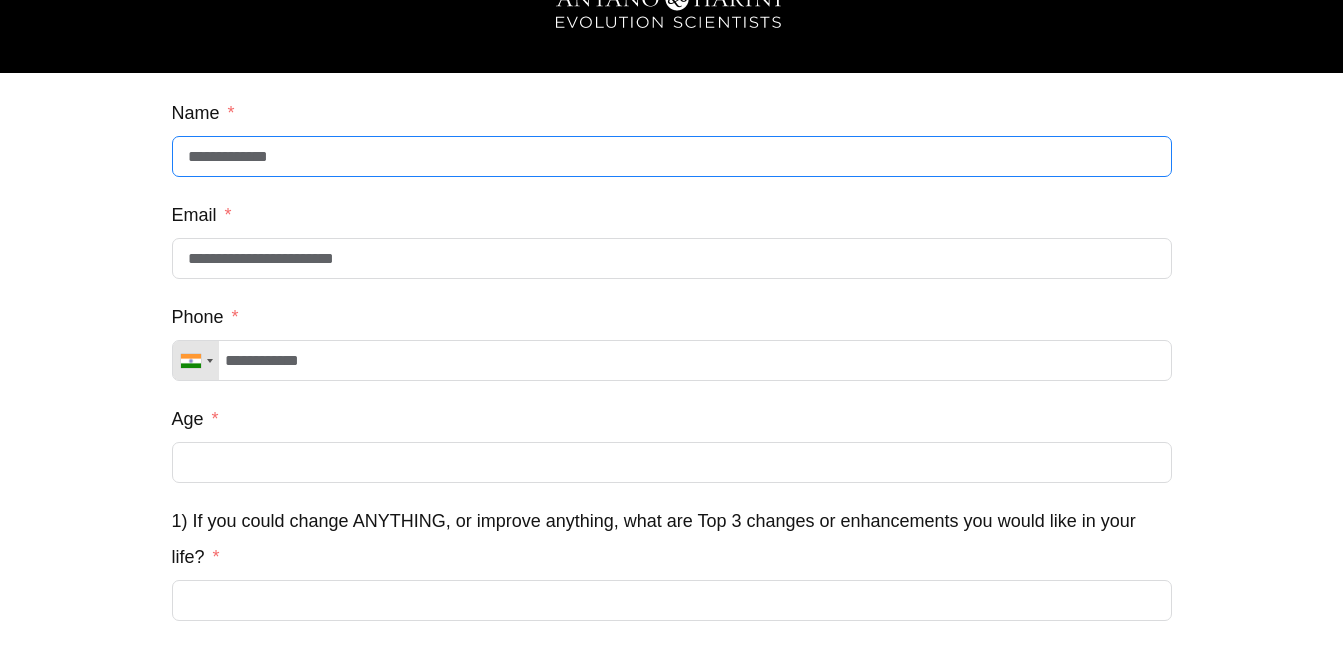 scroll, scrollTop: 100, scrollLeft: 0, axis: vertical 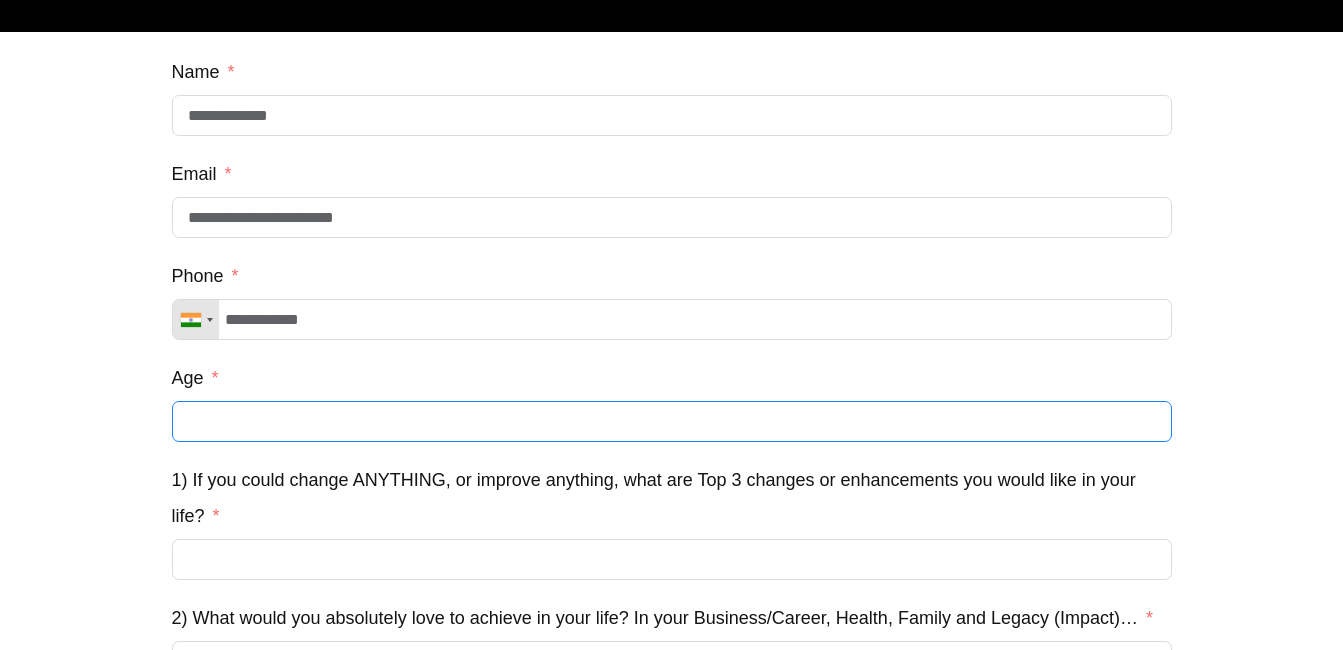 click on "Age" at bounding box center (672, 421) 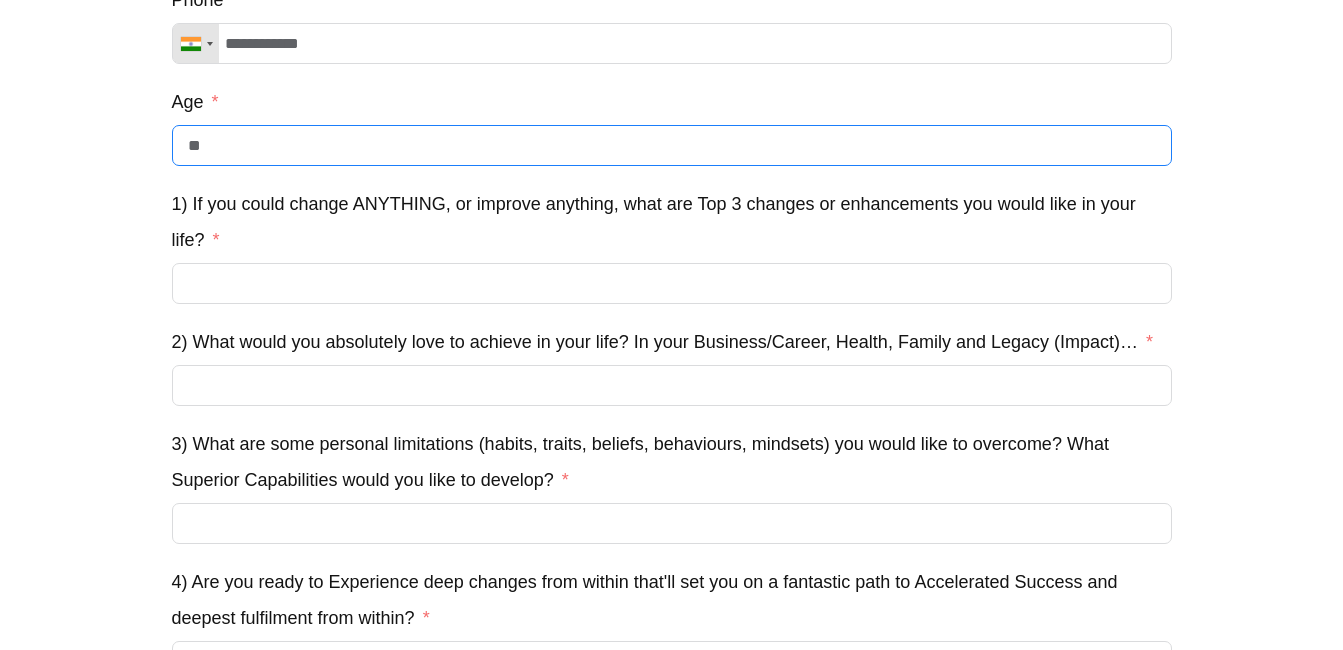 scroll, scrollTop: 400, scrollLeft: 0, axis: vertical 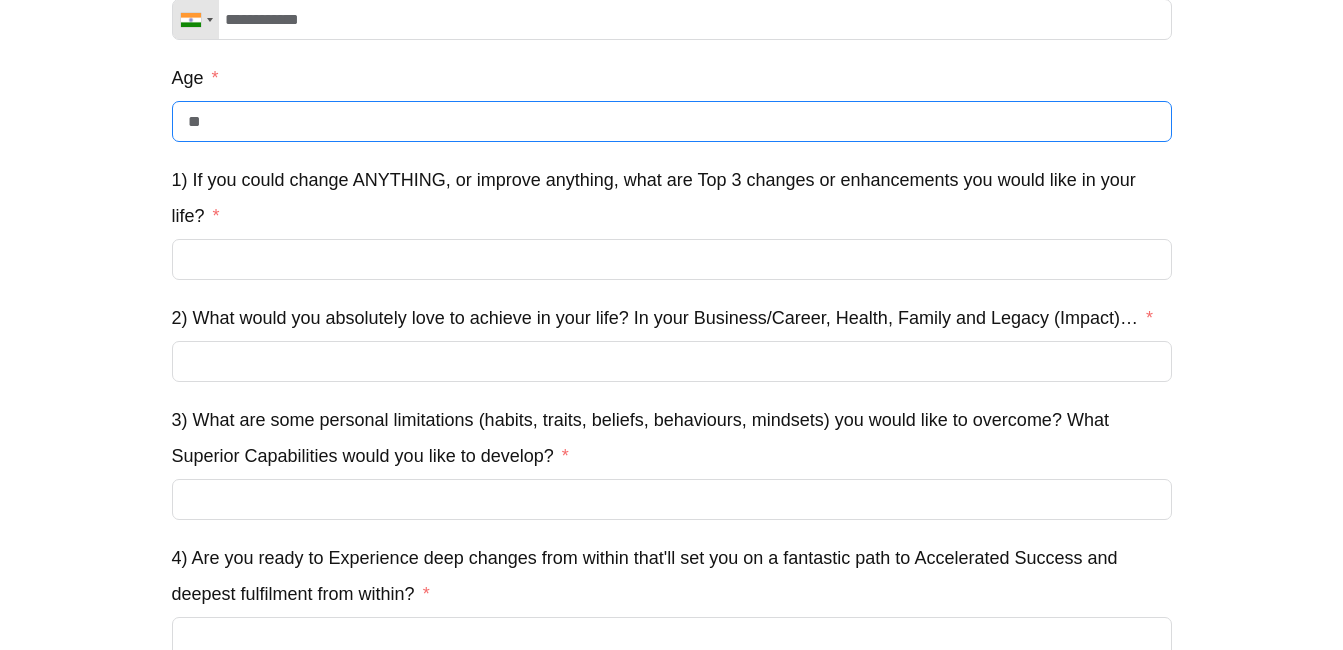 click on "**" at bounding box center (672, 121) 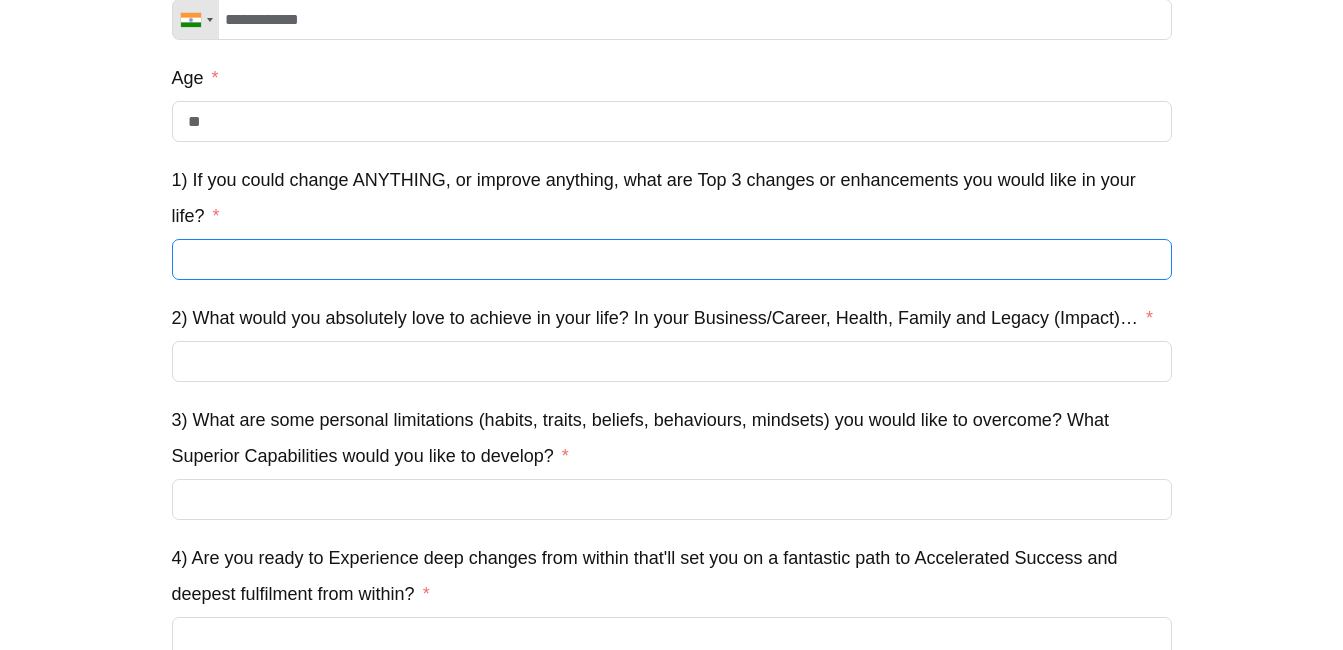 click on "1) If you could change ANYTHING, or improve anything, what are Top 3 changes or enhancements you would like in your life?" at bounding box center (672, 259) 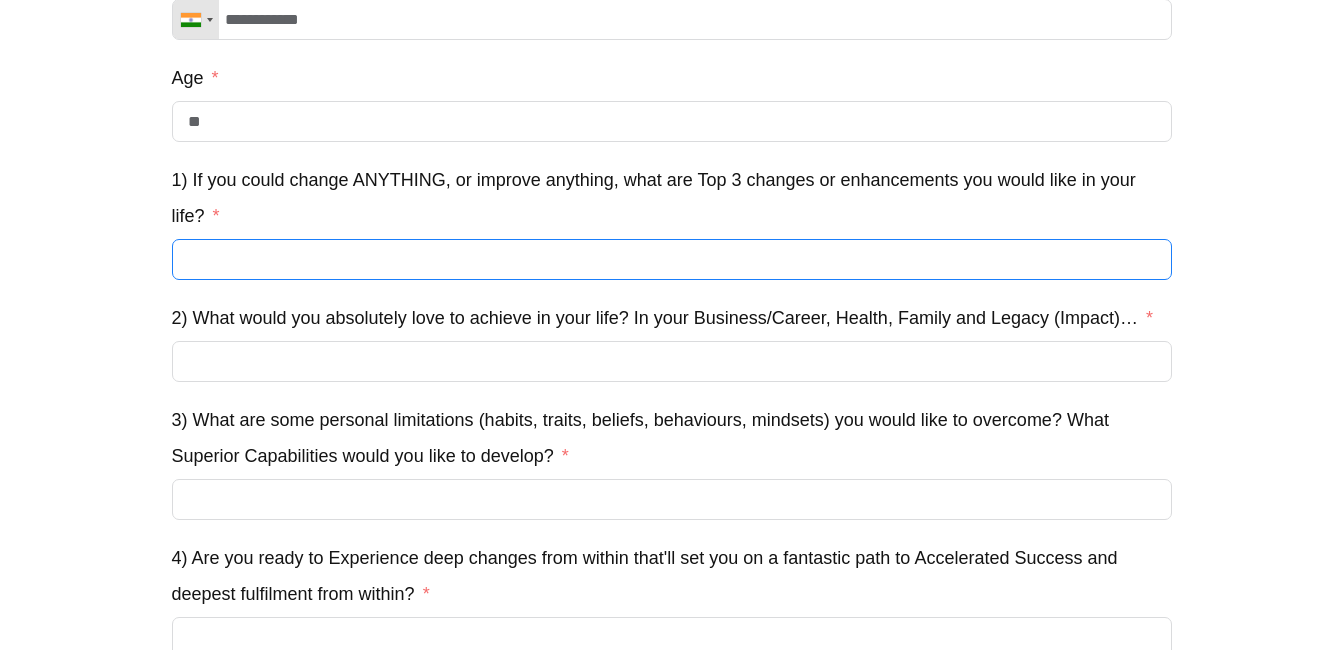 type on "*" 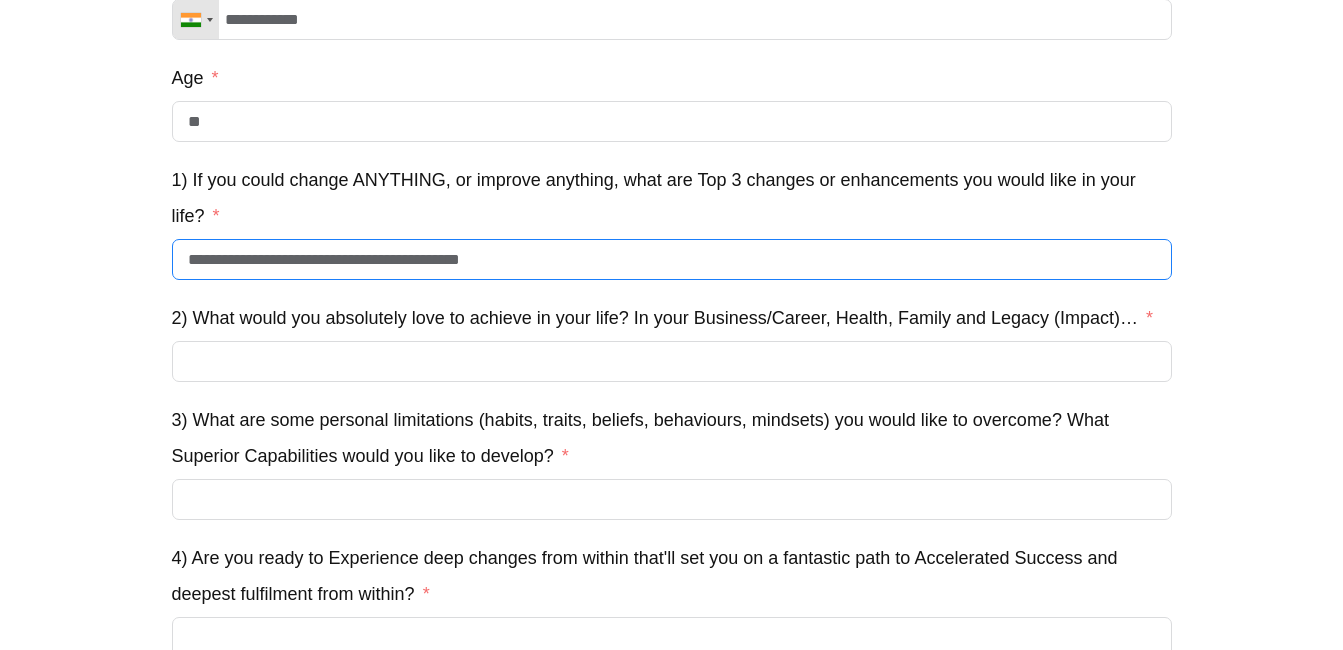 type on "**********" 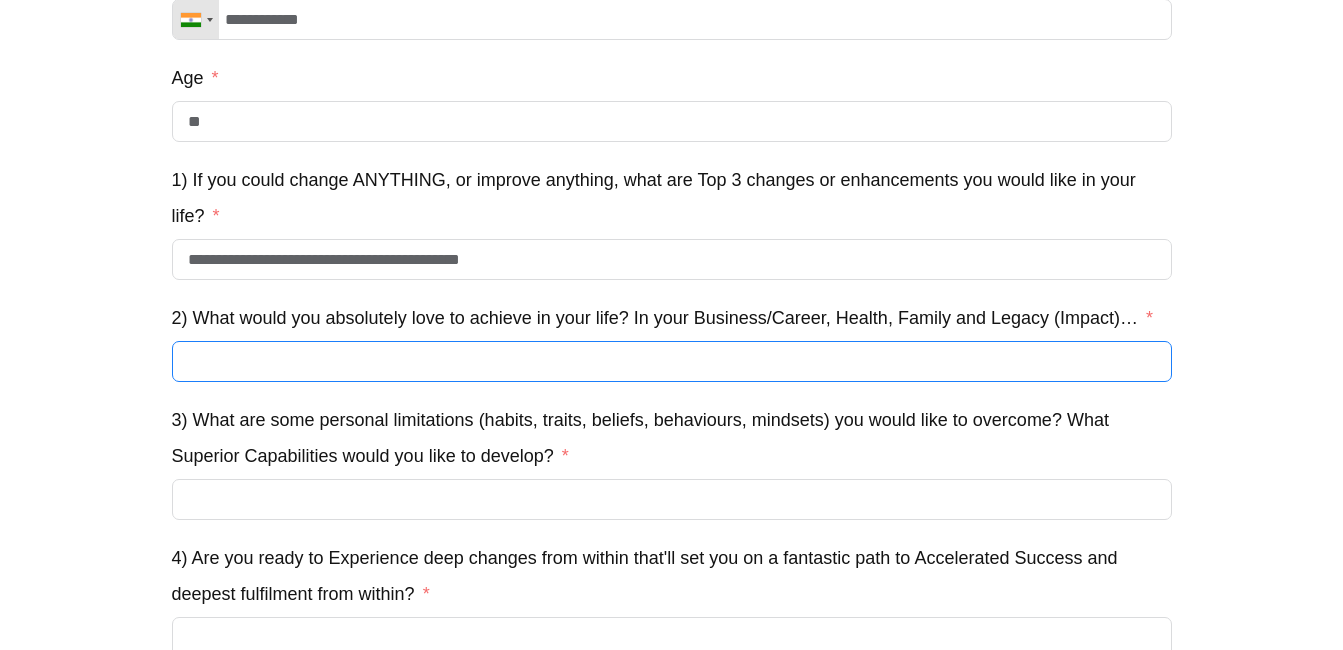 click on "2) What would you absolutely love to achieve in your life? In your Business/Career, Health, Family and Legacy (Impact)…" at bounding box center (672, 361) 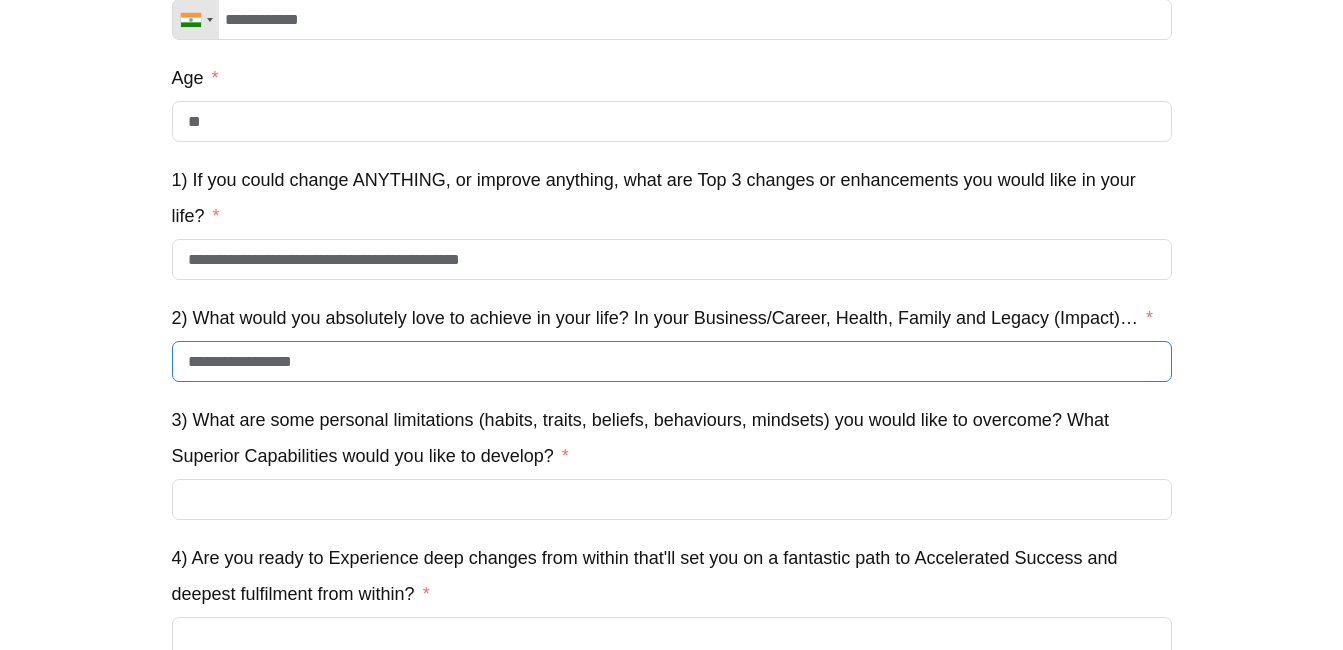 type on "**********" 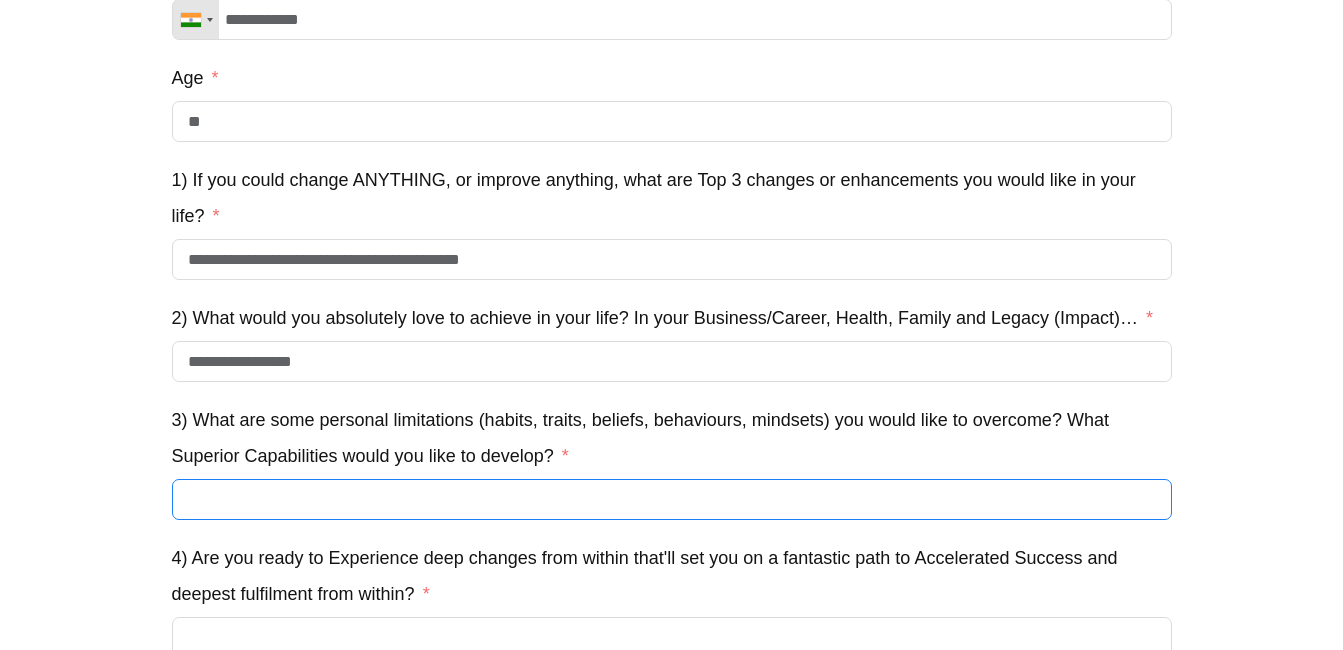 click on "3) What are some personal limitations (habits, traits, beliefs, behaviours, mindsets) you would like to overcome? What Superior Capabilities would you like to develop?" at bounding box center [672, 499] 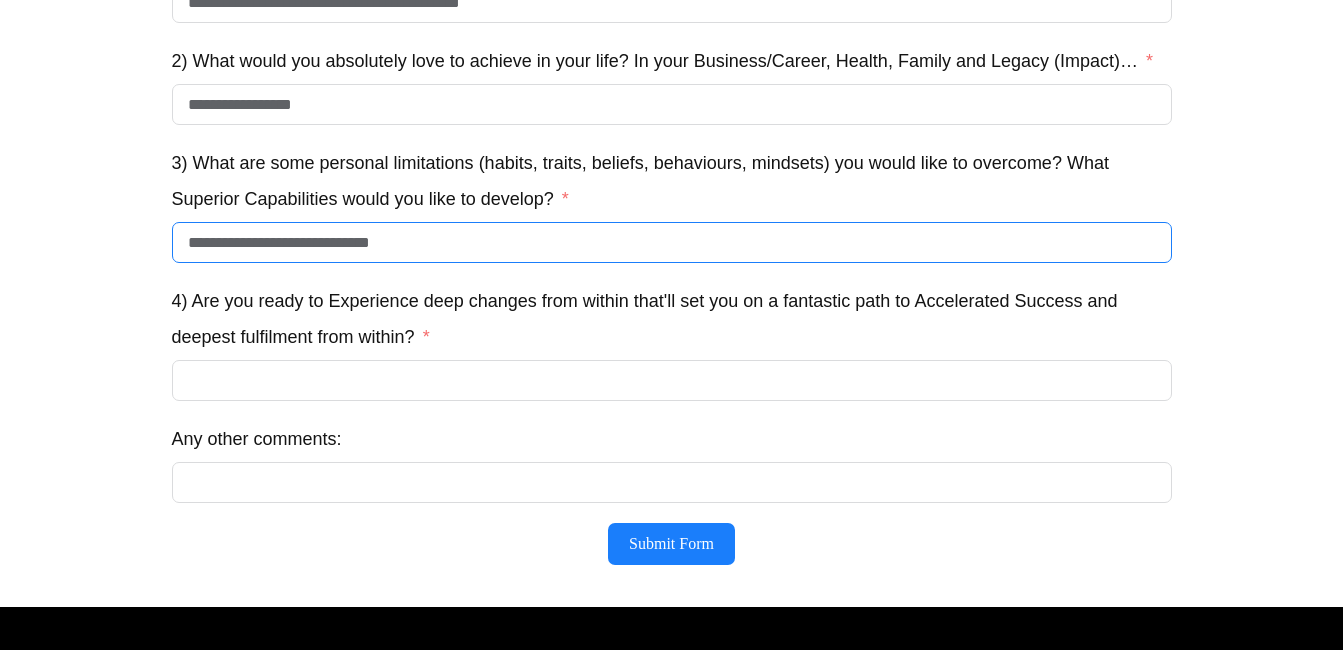 scroll, scrollTop: 700, scrollLeft: 0, axis: vertical 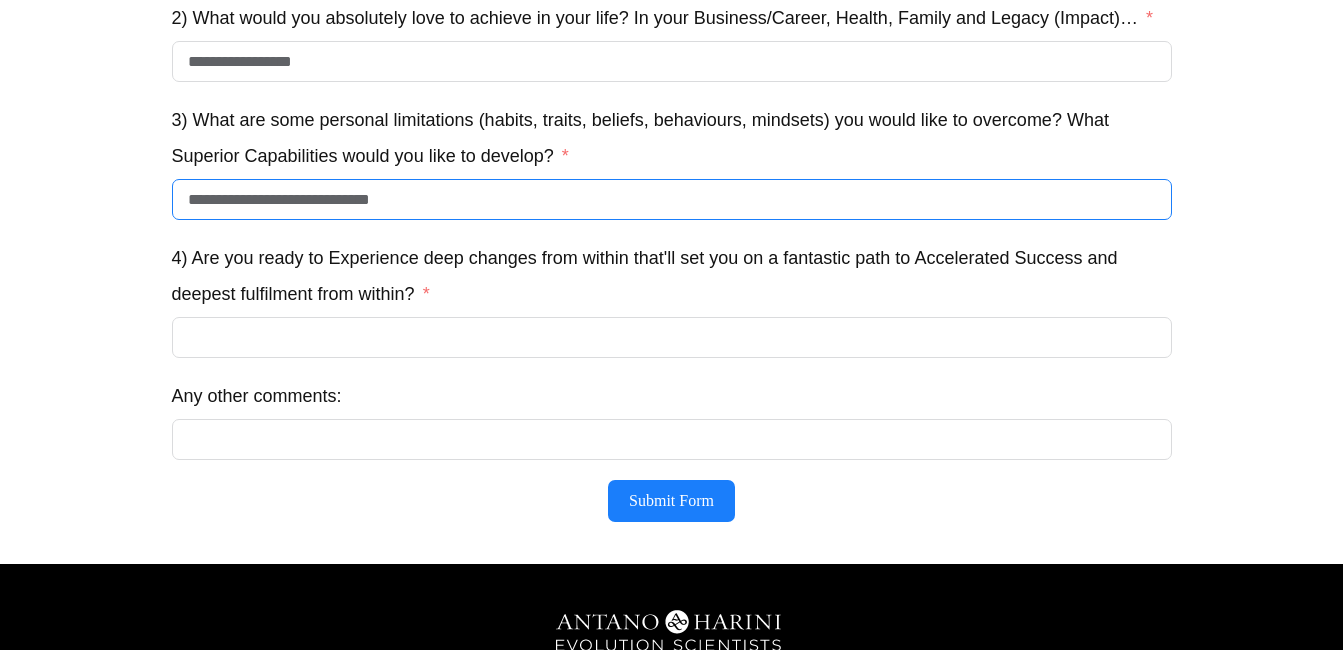 type on "**********" 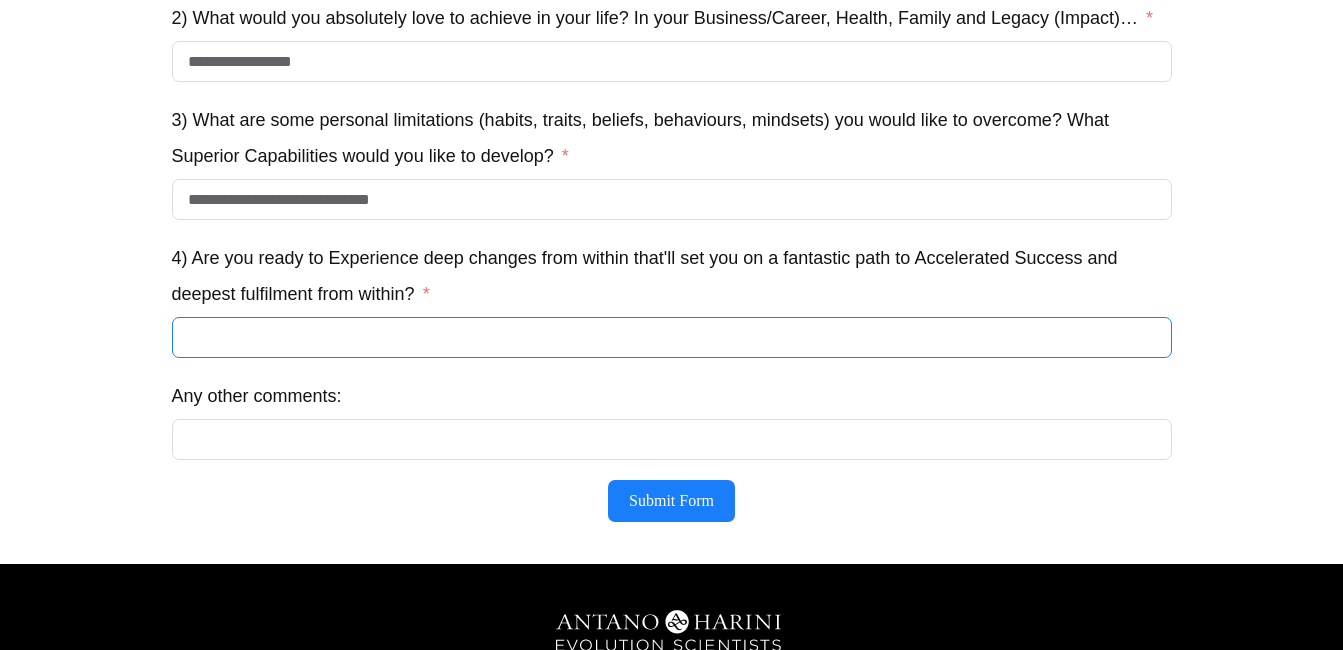 click on "4) Are you ready to Experience deep changes from within that'll set you on a fantastic path to Accelerated Success and deepest fulfilment from within?" at bounding box center [672, 337] 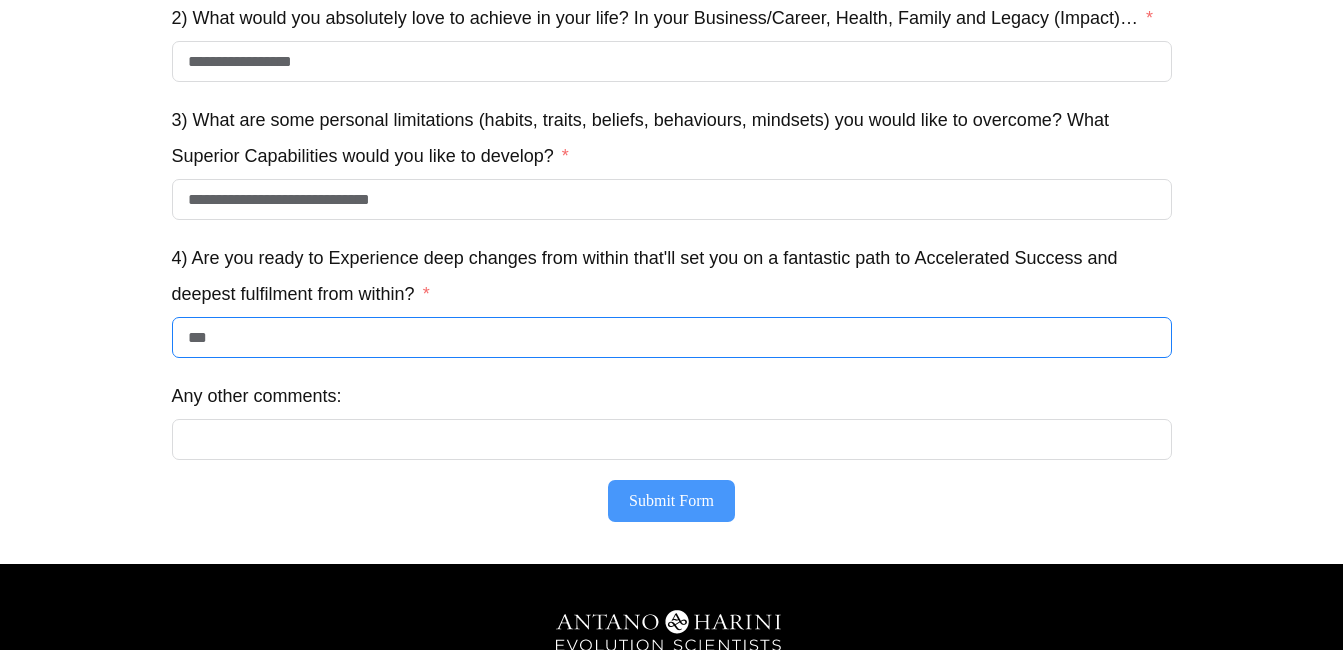 type on "***" 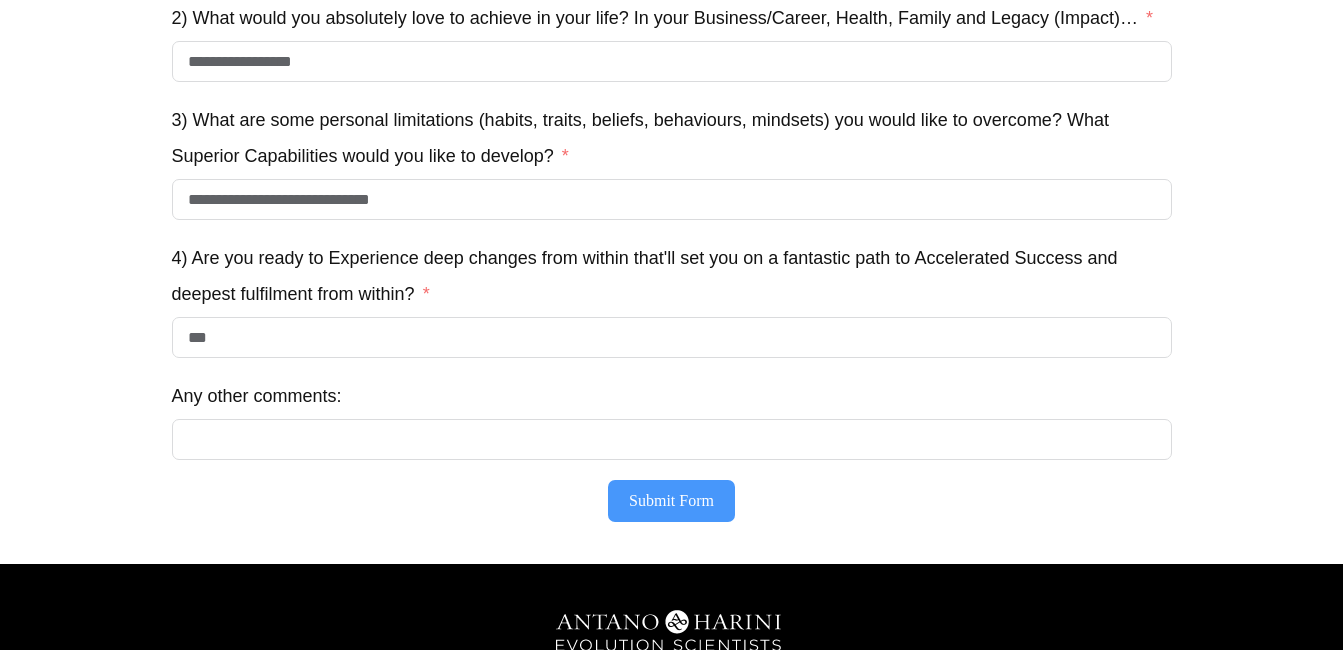 click on "Submit Form" at bounding box center [671, 501] 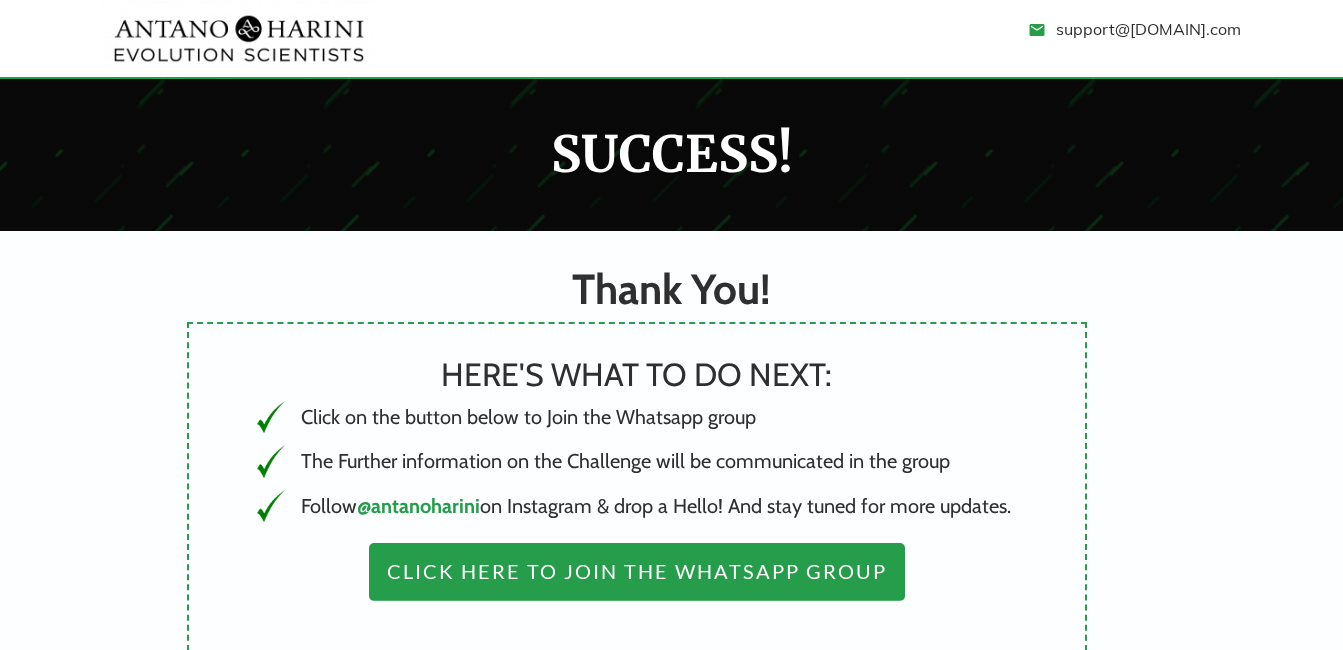 scroll, scrollTop: 0, scrollLeft: 0, axis: both 